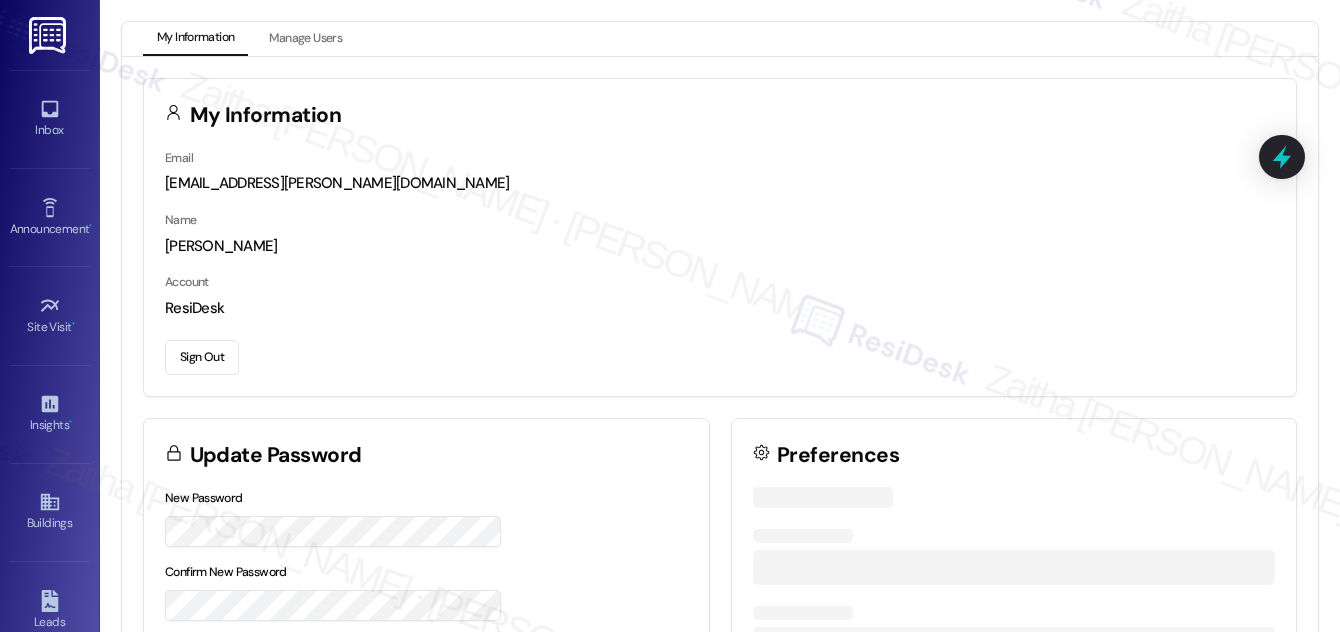 scroll, scrollTop: 0, scrollLeft: 0, axis: both 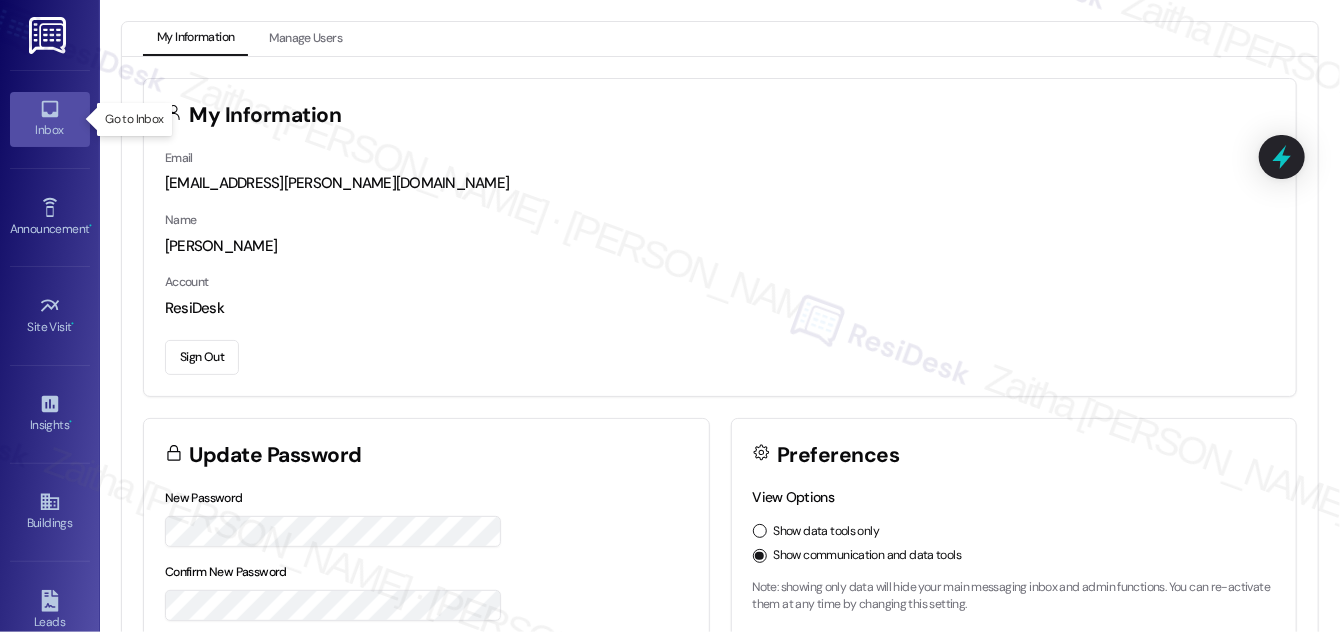 click 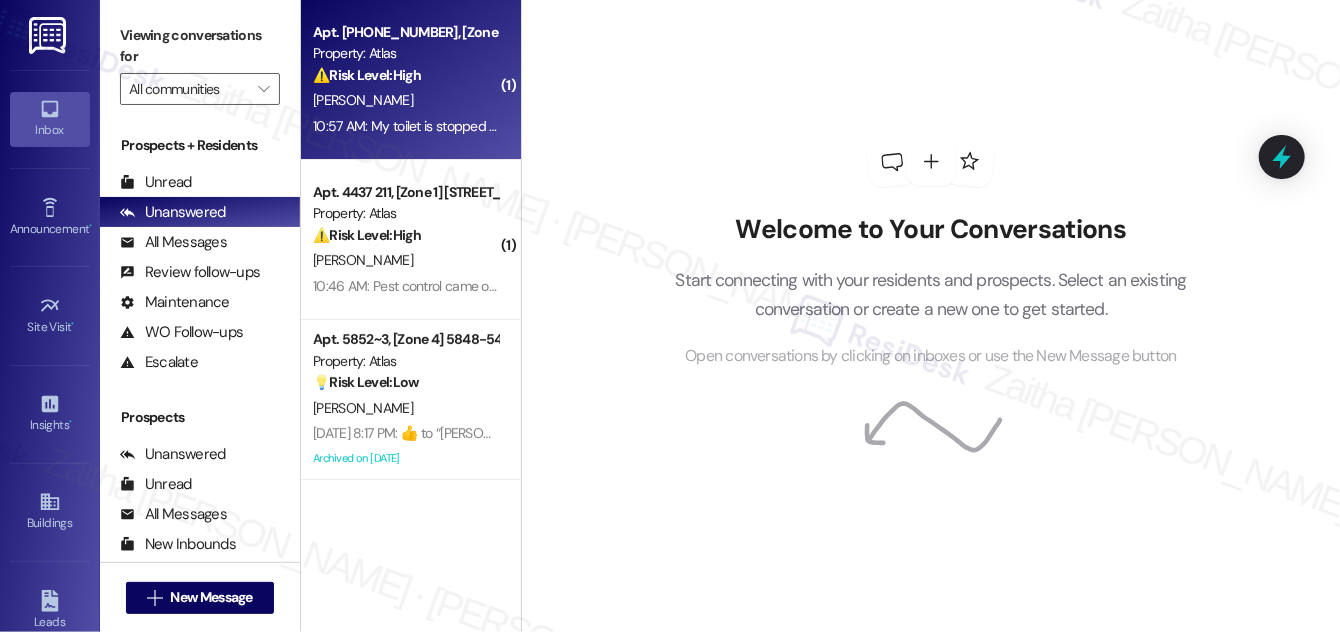 click on "[PERSON_NAME]" at bounding box center [405, 100] 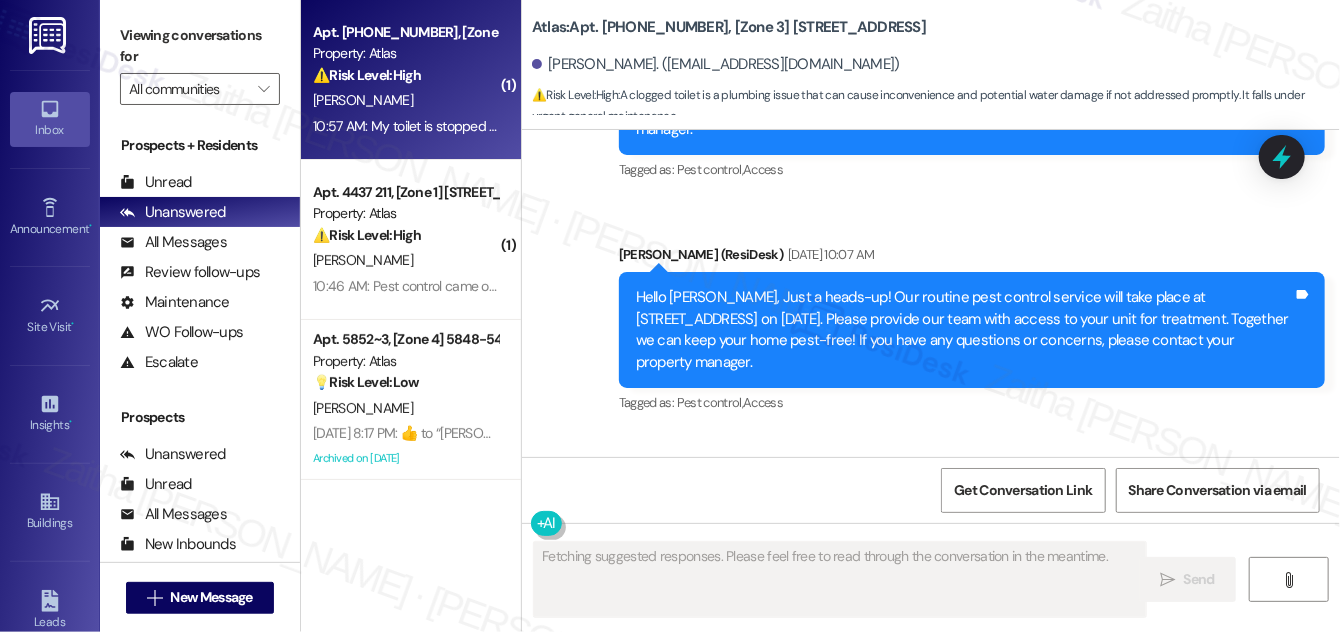 scroll, scrollTop: 6586, scrollLeft: 0, axis: vertical 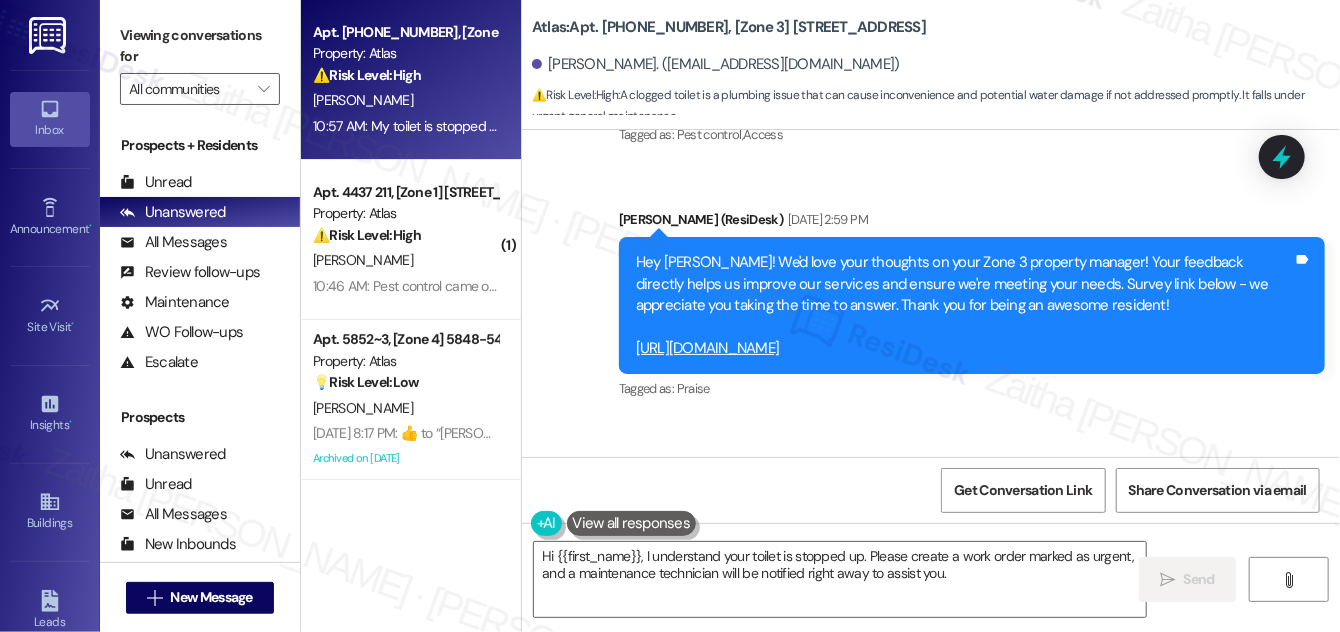 drag, startPoint x: 564, startPoint y: 388, endPoint x: 723, endPoint y: 387, distance: 159.00314 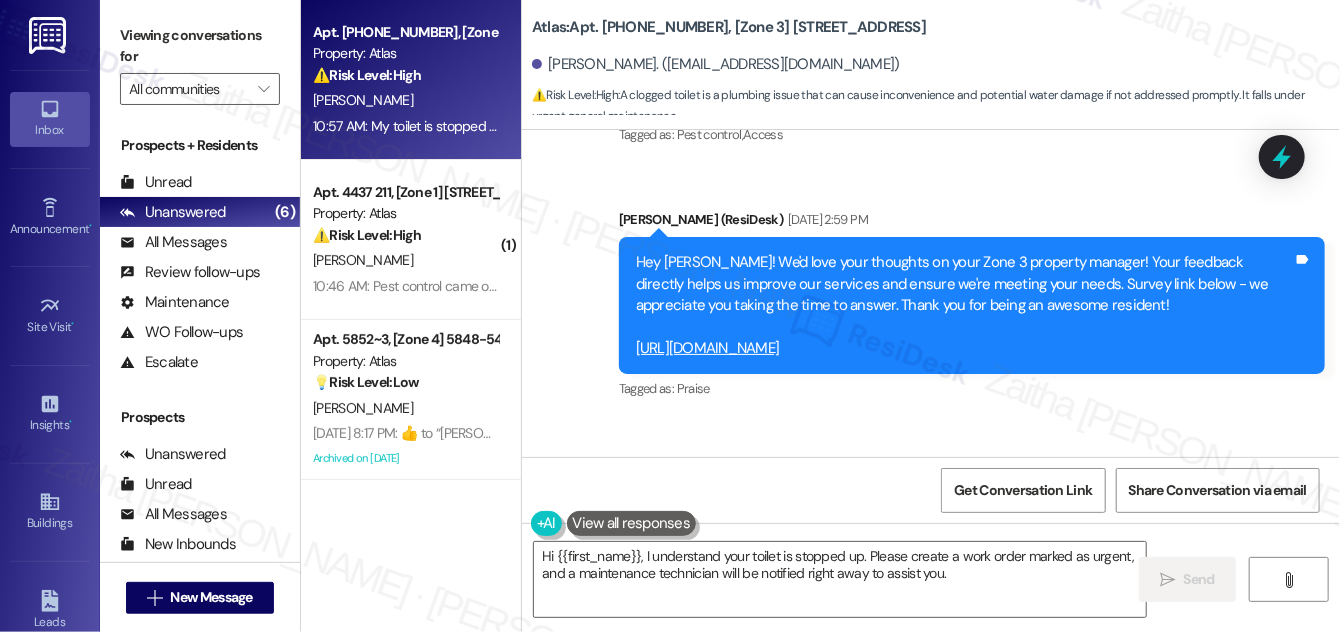 click on "[PERSON_NAME]   Neutral 10:57 AM" at bounding box center (703, 488) 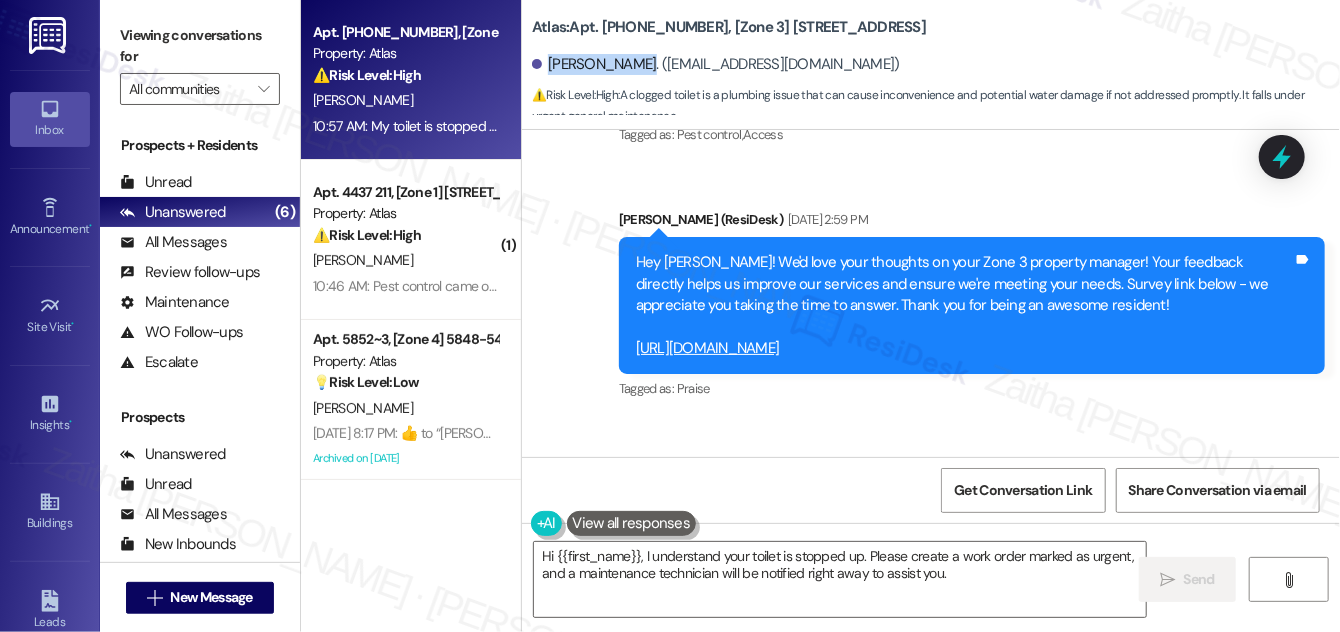 drag, startPoint x: 549, startPoint y: 62, endPoint x: 634, endPoint y: 55, distance: 85.28775 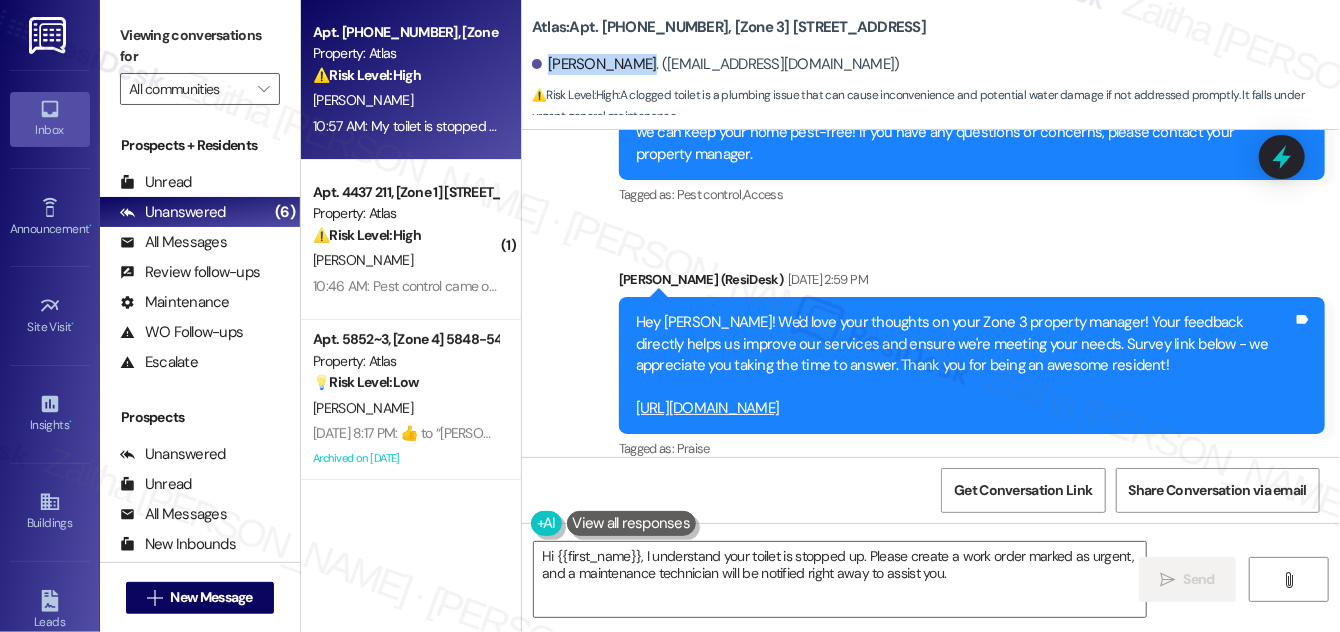 scroll, scrollTop: 6495, scrollLeft: 0, axis: vertical 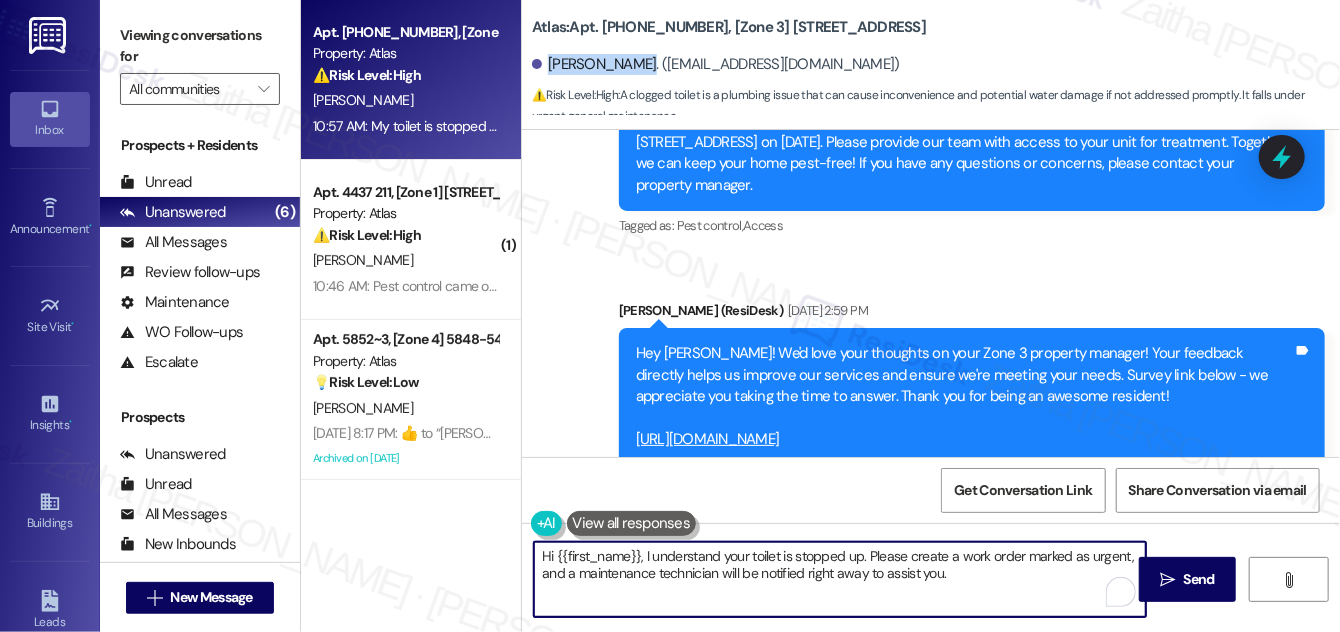 click on "Hi {{first_name}}, I understand your toilet is stopped up. Please create a work order marked as urgent, and a maintenance technician will be notified right away to assist you." at bounding box center (840, 579) 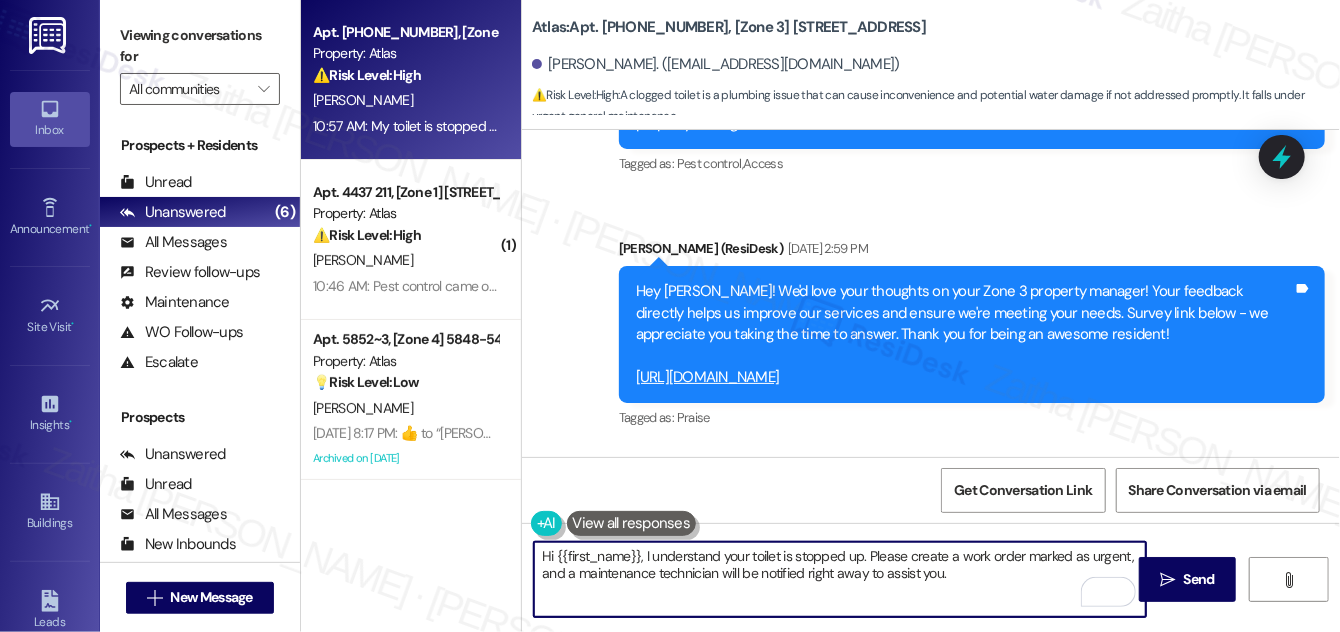 scroll, scrollTop: 6586, scrollLeft: 0, axis: vertical 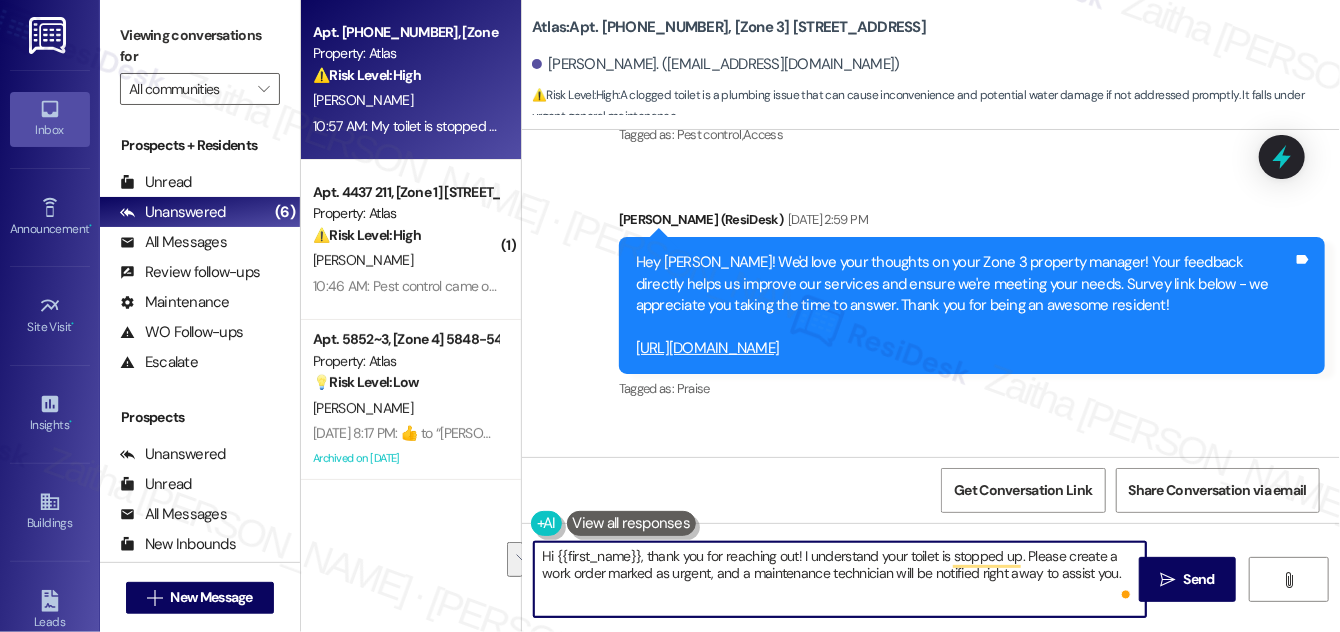 drag, startPoint x: 1026, startPoint y: 551, endPoint x: 1118, endPoint y: 580, distance: 96.462425 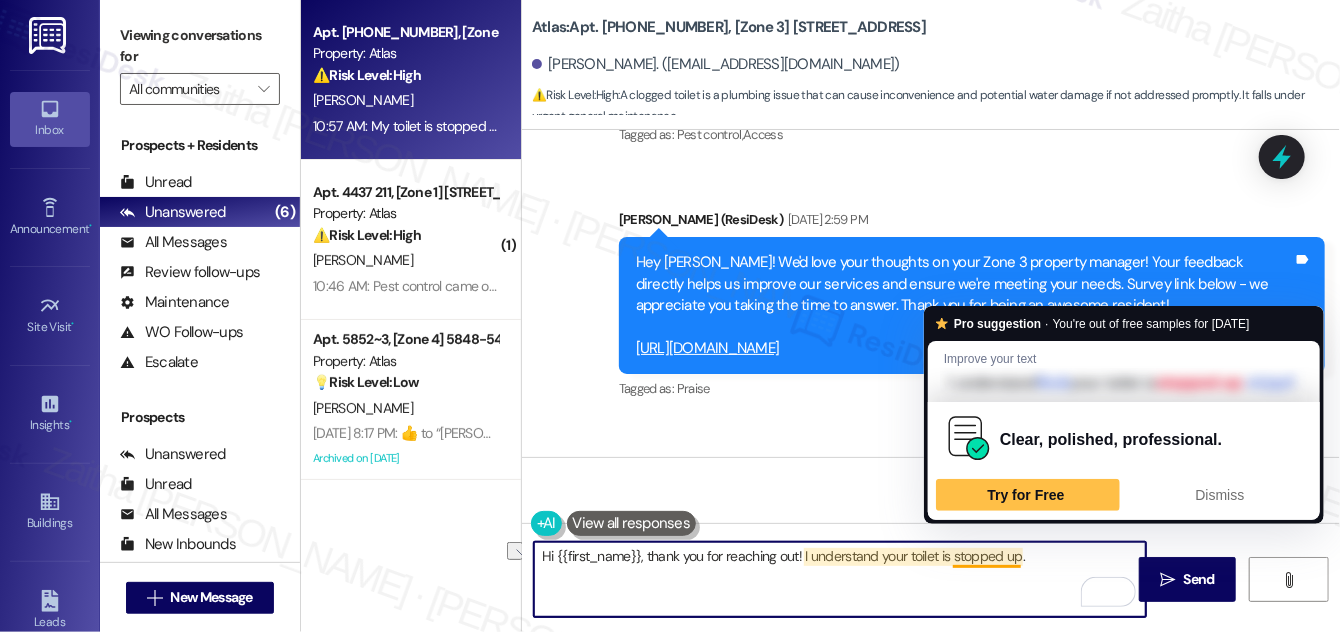 drag, startPoint x: 952, startPoint y: 556, endPoint x: 1038, endPoint y: 558, distance: 86.023254 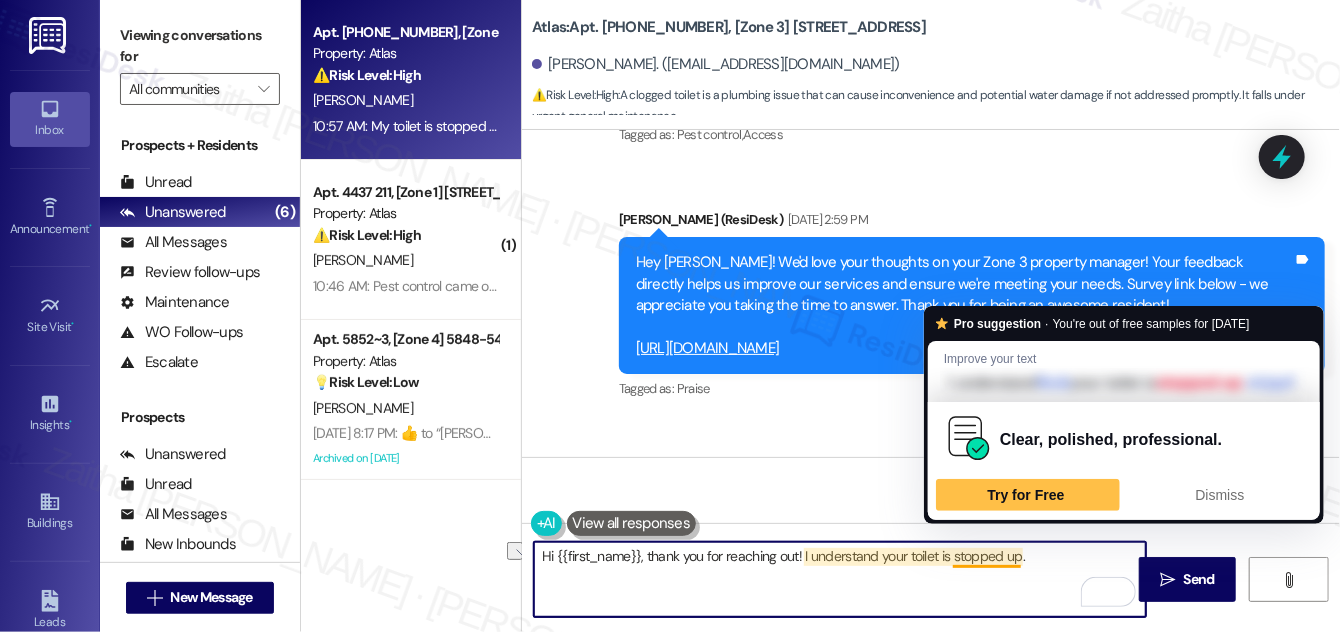 click on "Hi {{first_name}}, thank you for reaching out! I understand your toilet is stopped up." at bounding box center [840, 579] 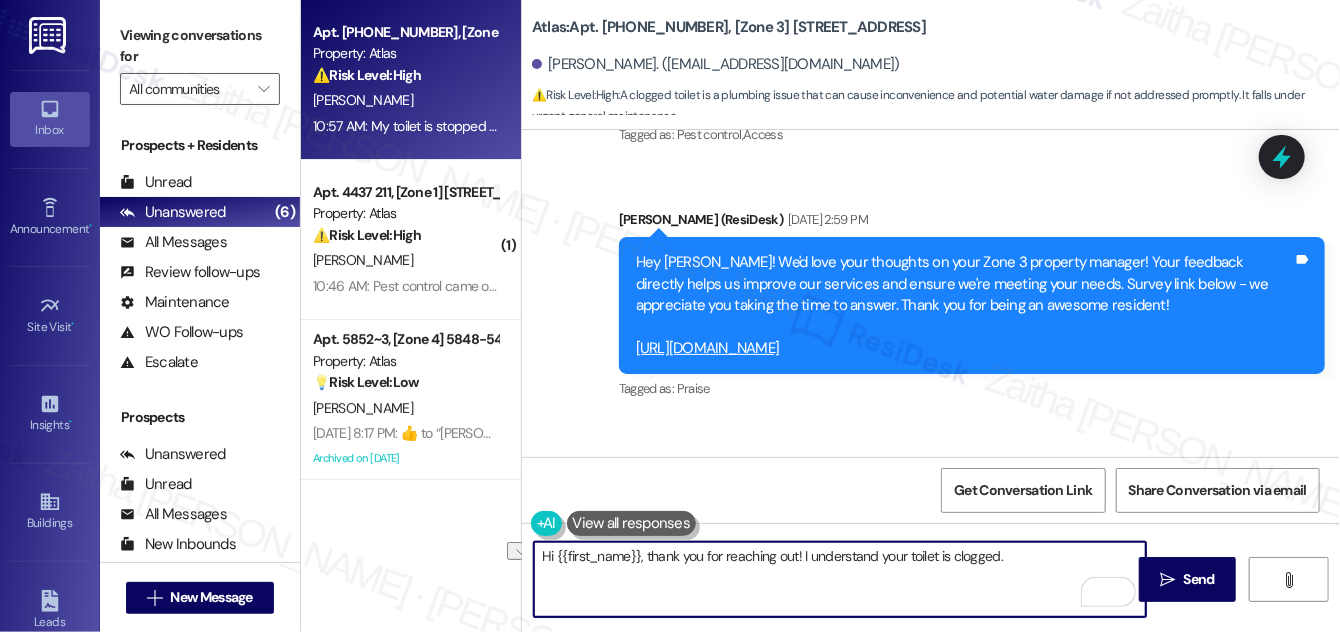 drag, startPoint x: 800, startPoint y: 556, endPoint x: 1019, endPoint y: 578, distance: 220.10225 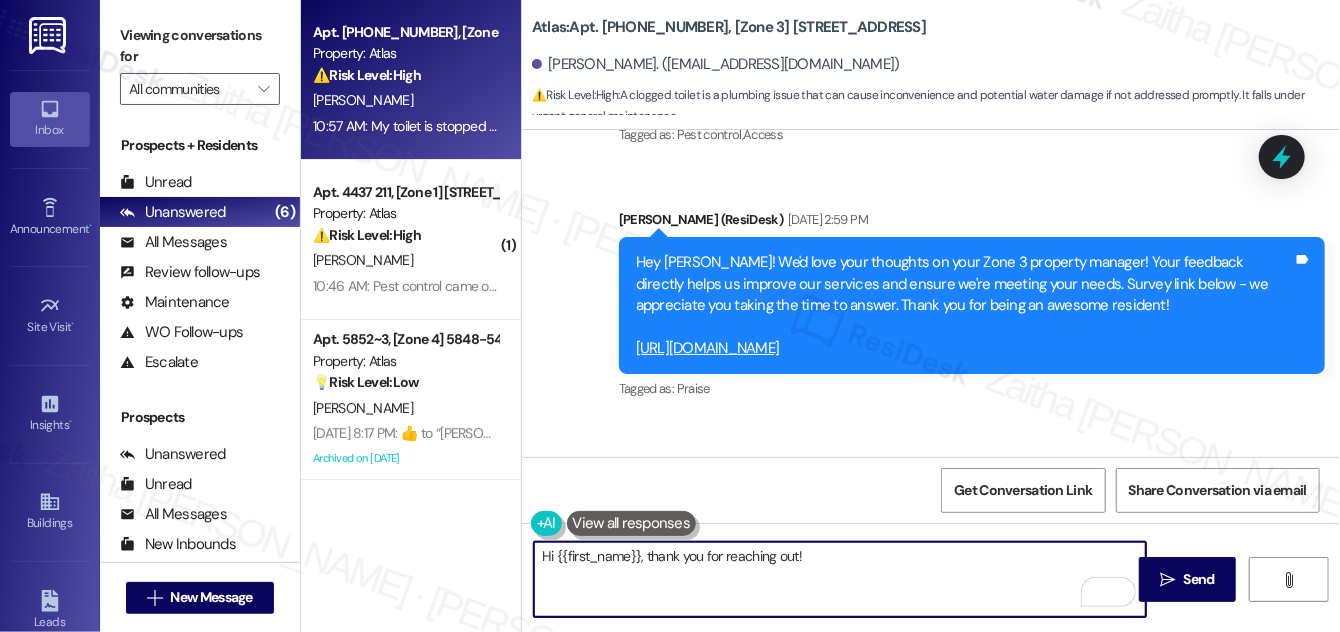 paste on "I'm sorry you're dealing with that. I know a clogged toilet can be frustrating. Just to help the team address it quickly, could you let me know if it's completely backed up, if there’s any overflow, or if it’s just not flushing properly?" 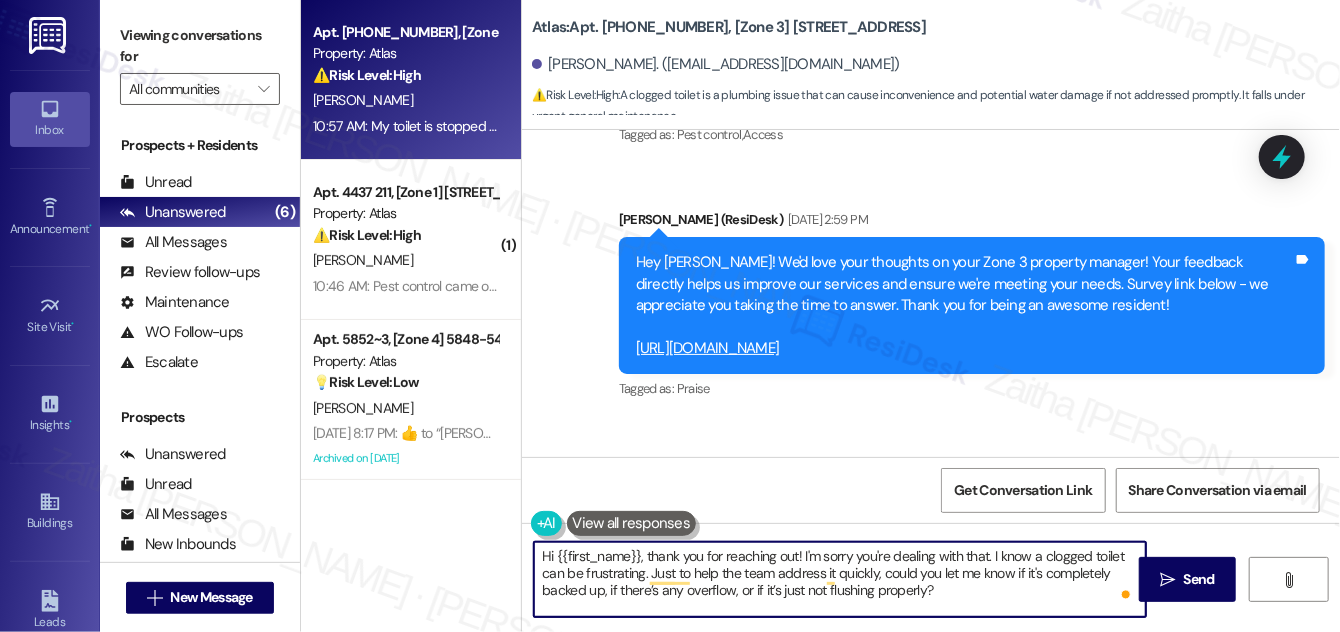 click on "Hi {{first_name}}, thank you for reaching out! I'm sorry you're dealing with that. I know a clogged toilet can be frustrating. Just to help the team address it quickly, could you let me know if it's completely backed up, if there’s any overflow, or if it’s just not flushing properly?" at bounding box center [840, 579] 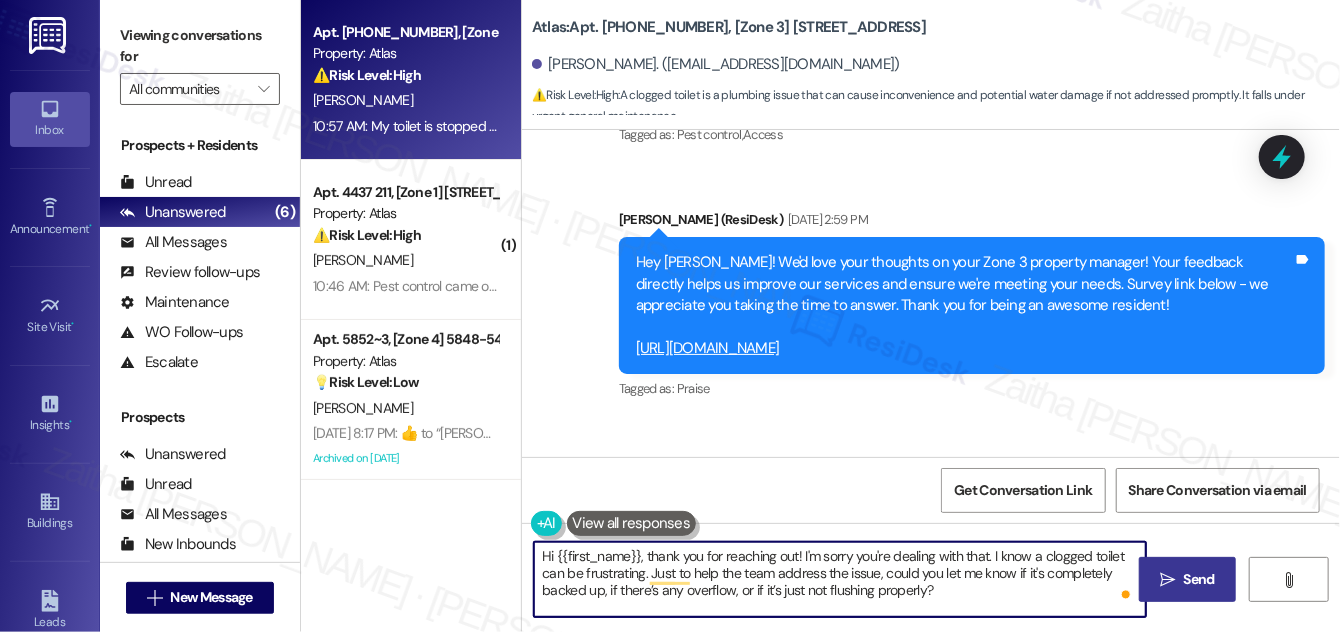 type on "Hi {{first_name}}, thank you for reaching out! I'm sorry you're dealing with that. I know a clogged toilet can be frustrating. Just to help the team address the issue, could you let me know if it's completely backed up, if there’s any overflow, or if it’s just not flushing properly?" 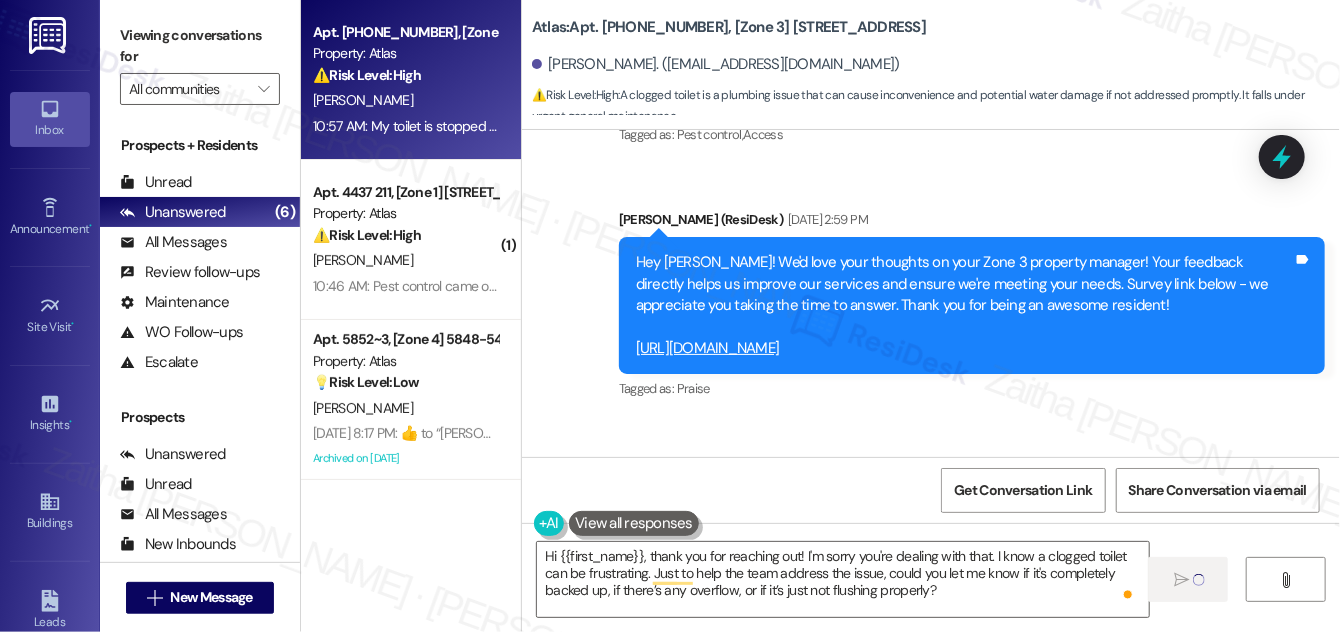 type 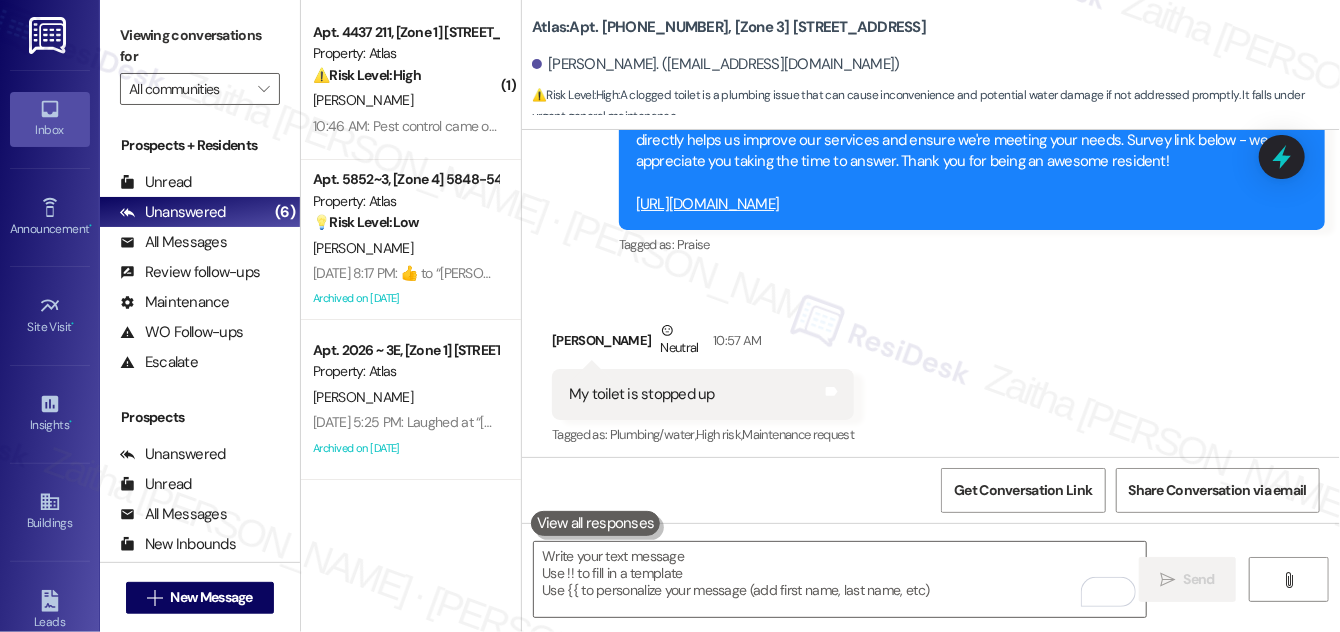 scroll, scrollTop: 6769, scrollLeft: 0, axis: vertical 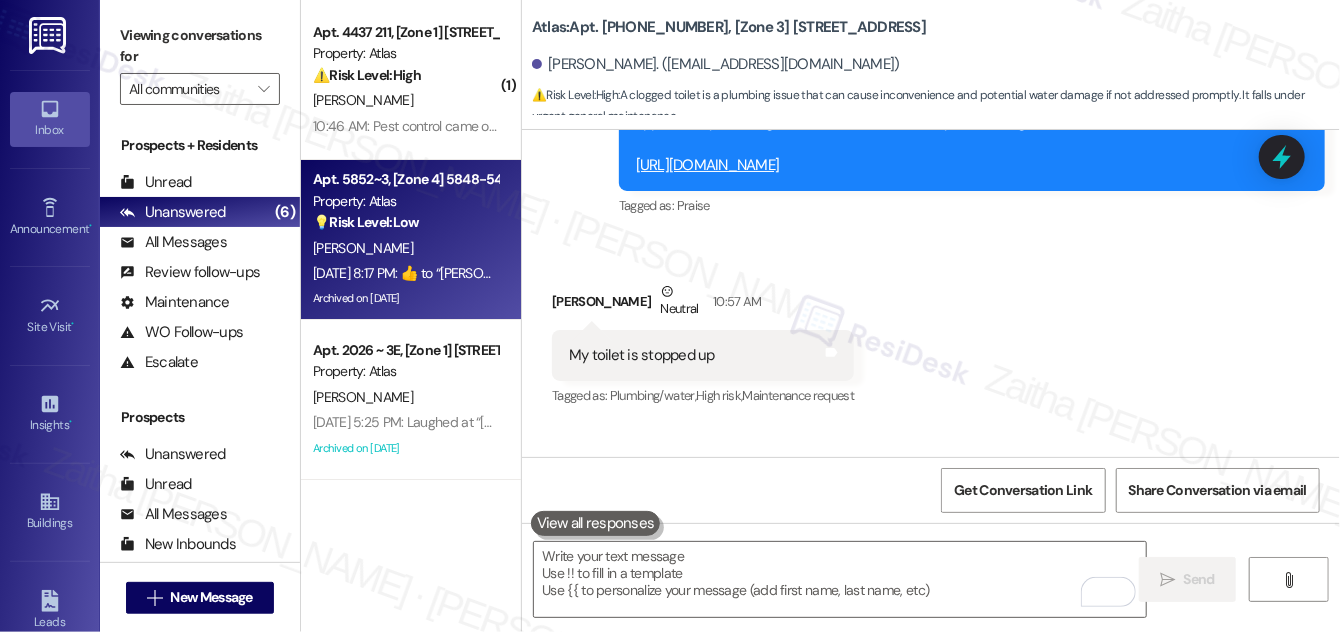 click on "Property: Atlas" at bounding box center (405, 201) 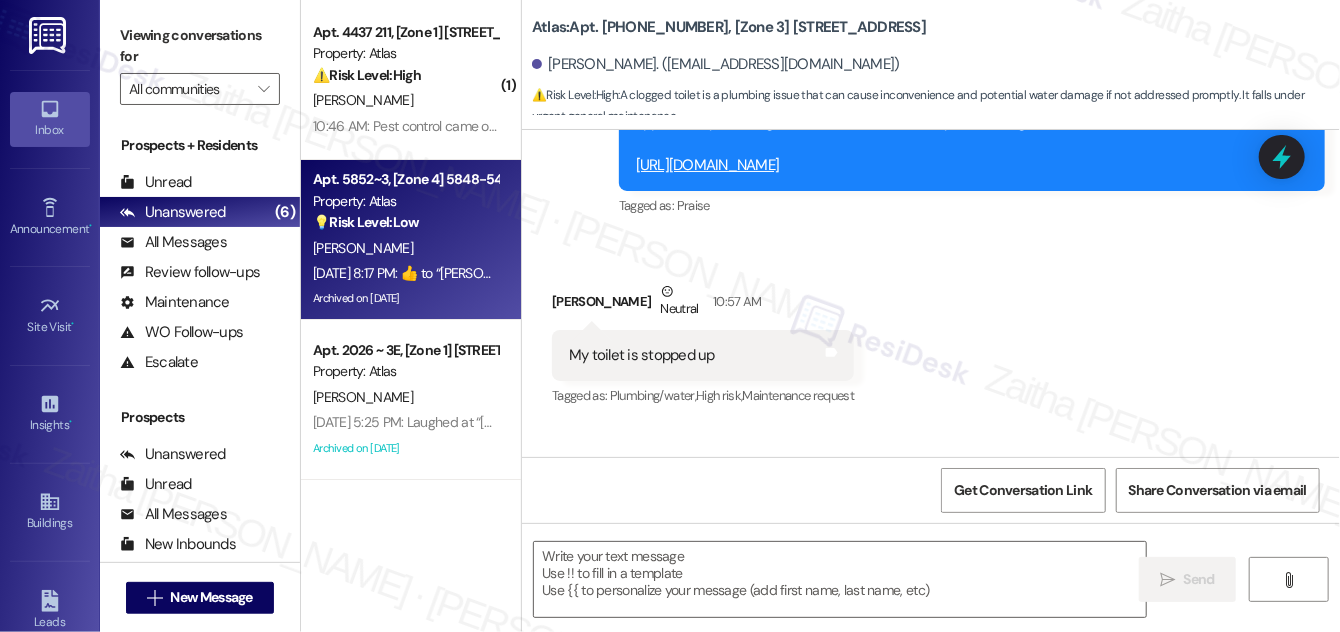 type on "Fetching suggested responses. Please feel free to read through the conversation in the meantime." 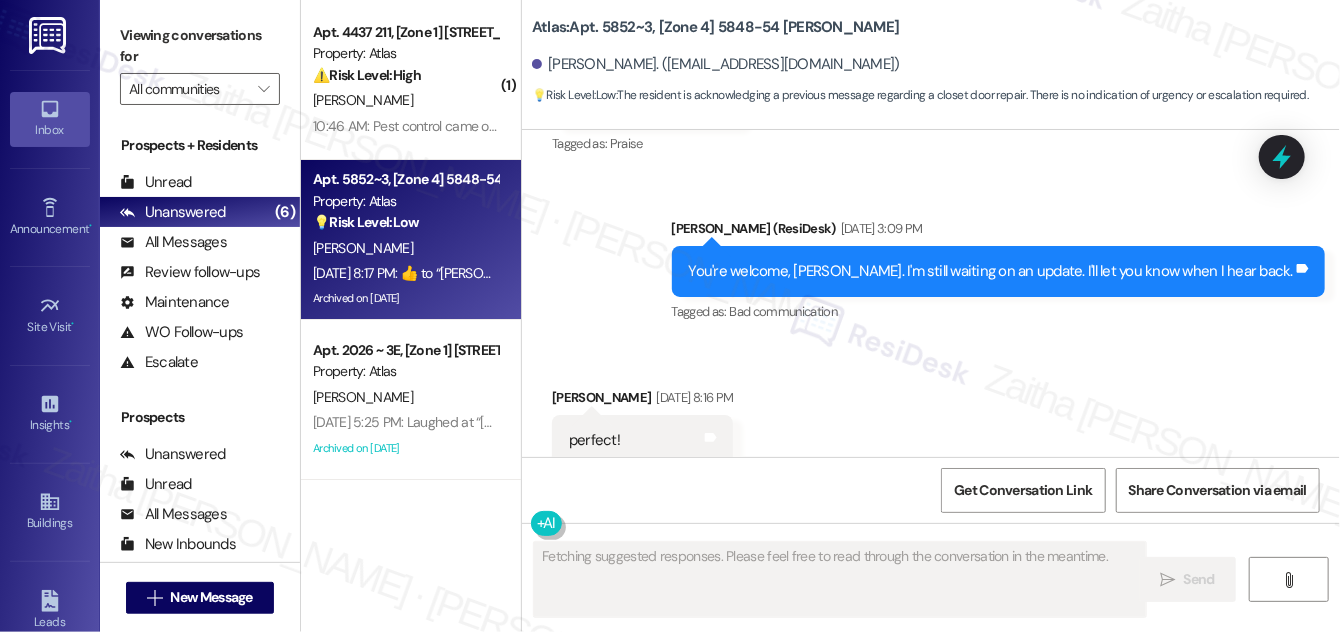scroll, scrollTop: 14532, scrollLeft: 0, axis: vertical 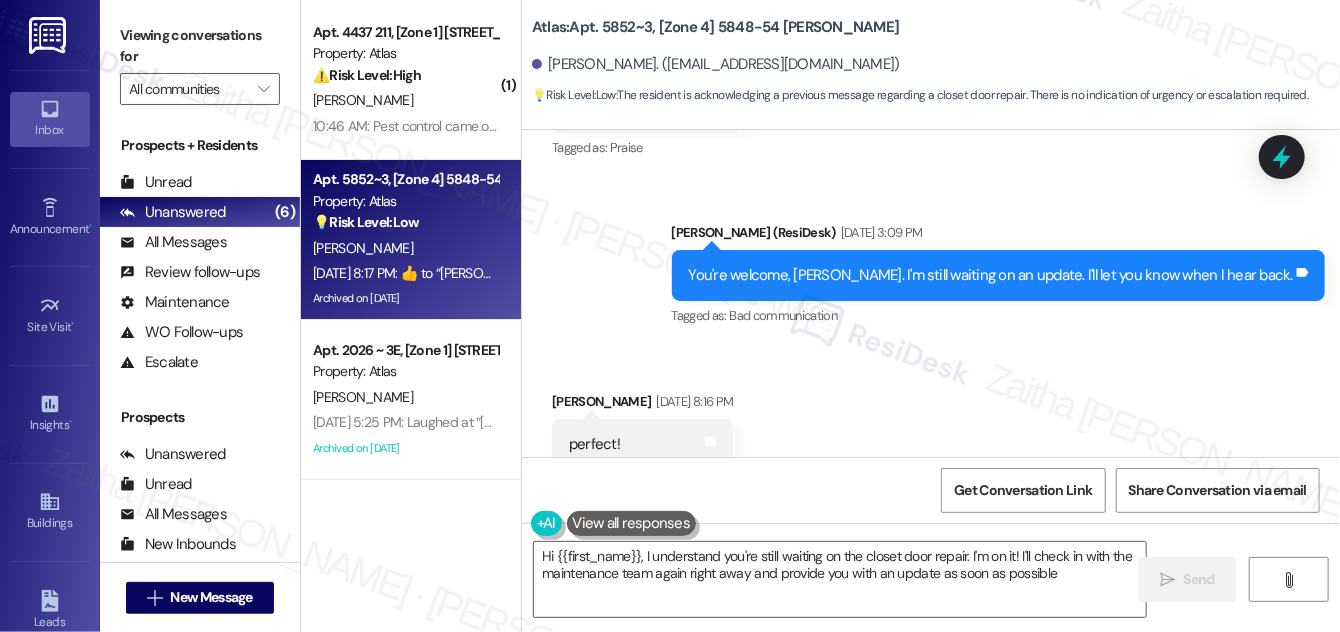 type on "Hi {{first_name}}, I understand you're still waiting on the closet door repair. I'm on it! I'll check in with the maintenance team again right away and provide you with an update as soon as possible." 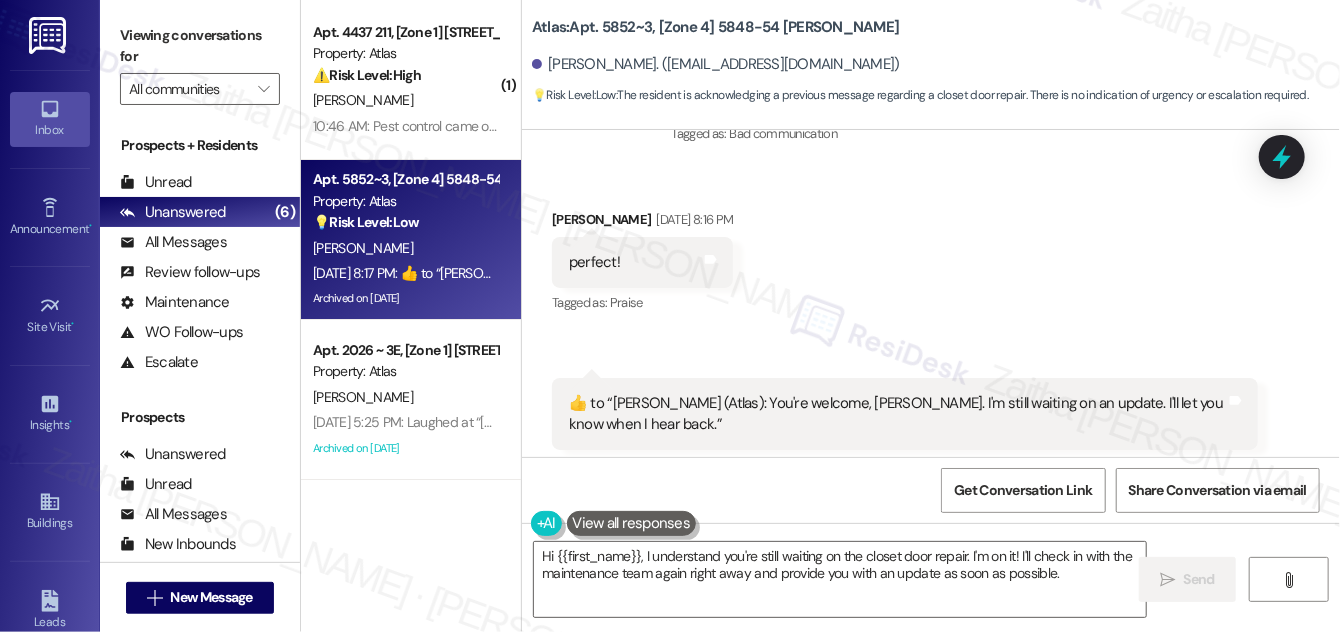 scroll, scrollTop: 14714, scrollLeft: 0, axis: vertical 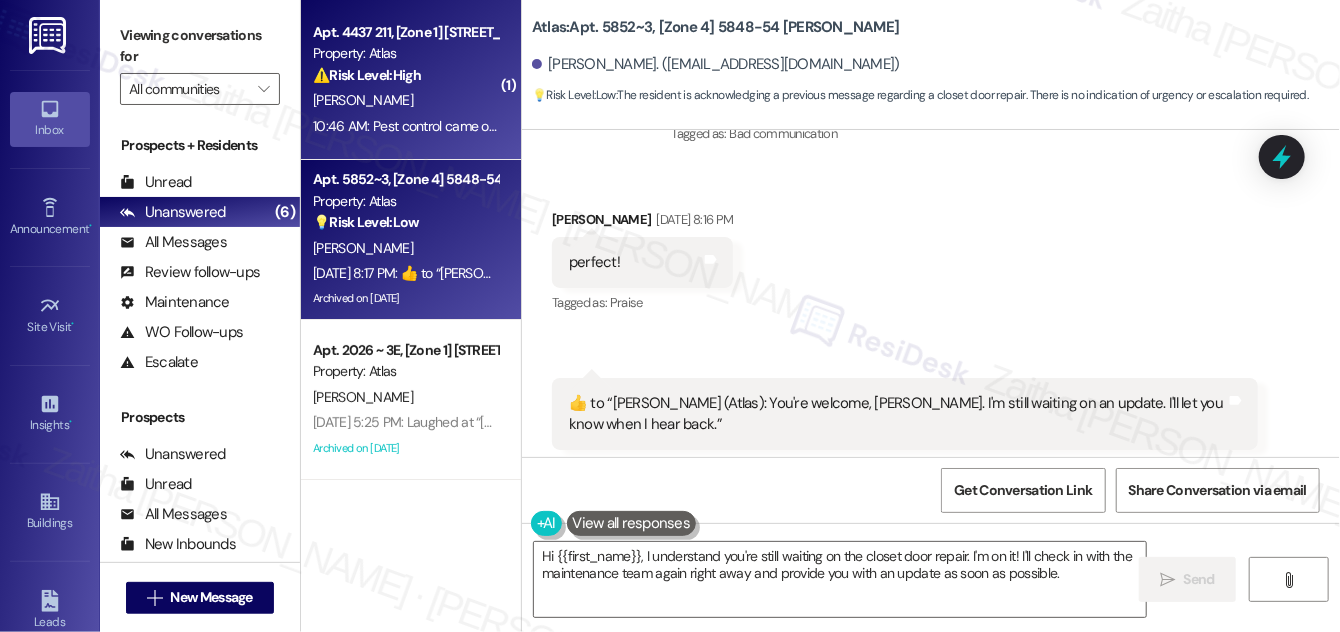 click on "[PERSON_NAME]" at bounding box center (405, 100) 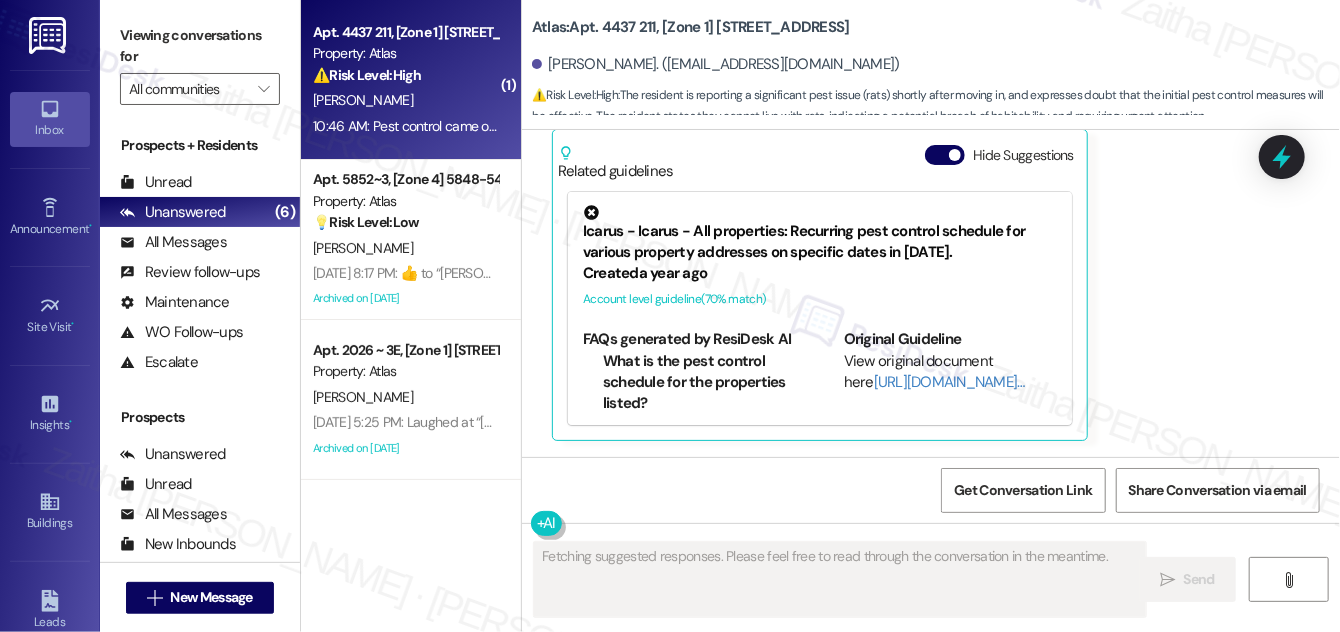 scroll, scrollTop: 1198, scrollLeft: 0, axis: vertical 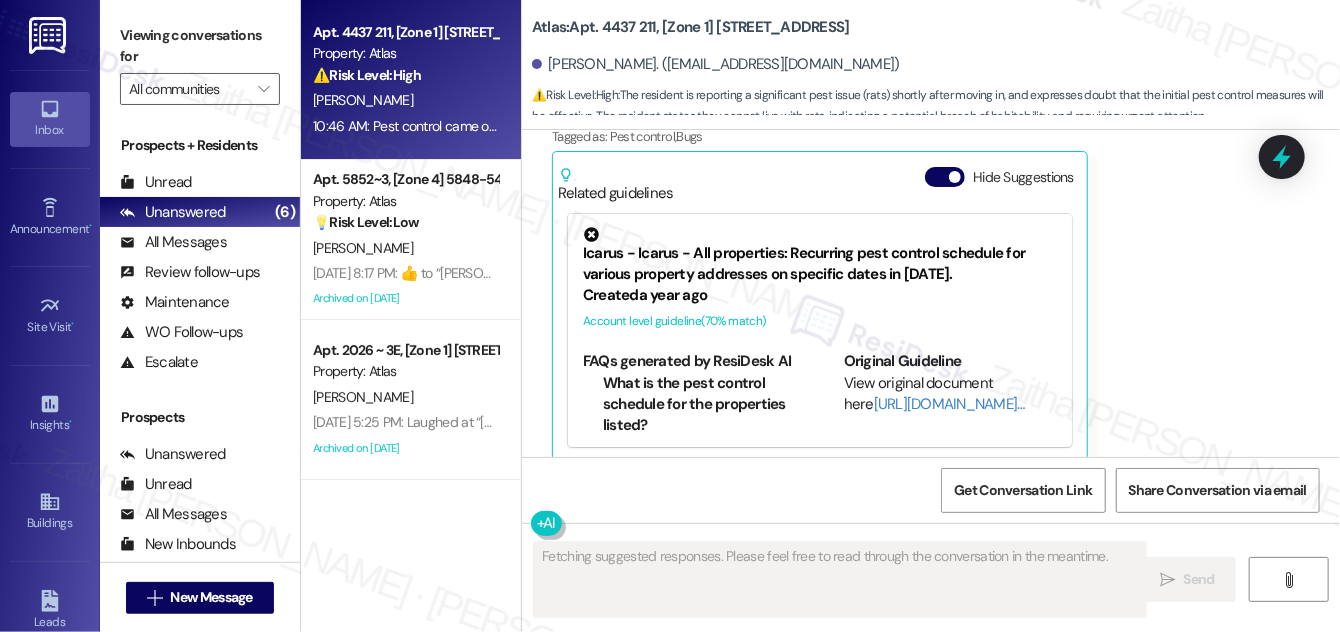 click on "Hide Suggestions" at bounding box center (945, 177) 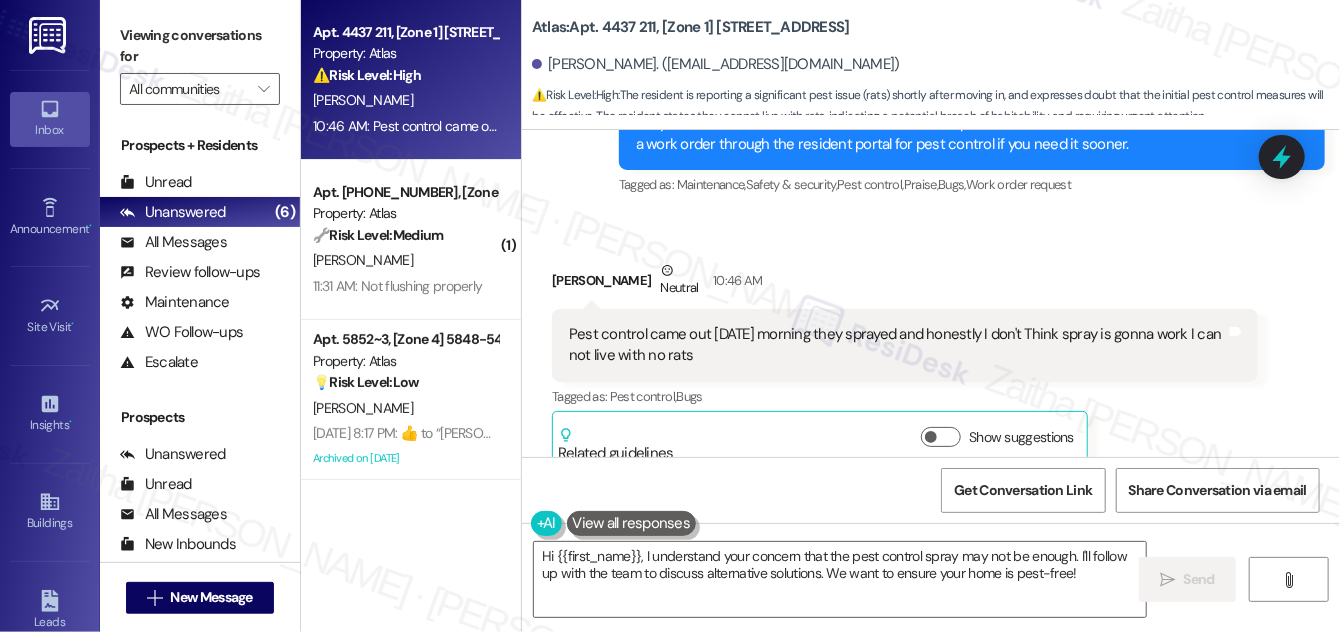 scroll, scrollTop: 945, scrollLeft: 0, axis: vertical 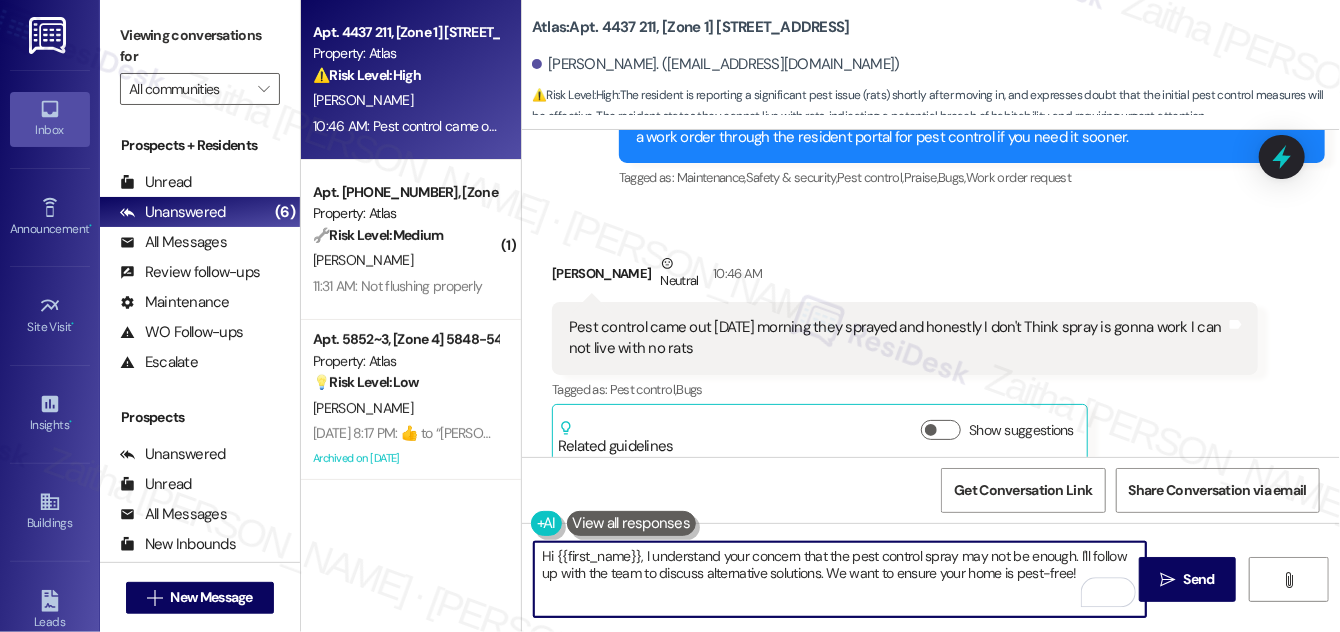 drag, startPoint x: 644, startPoint y: 556, endPoint x: 543, endPoint y: 560, distance: 101.07918 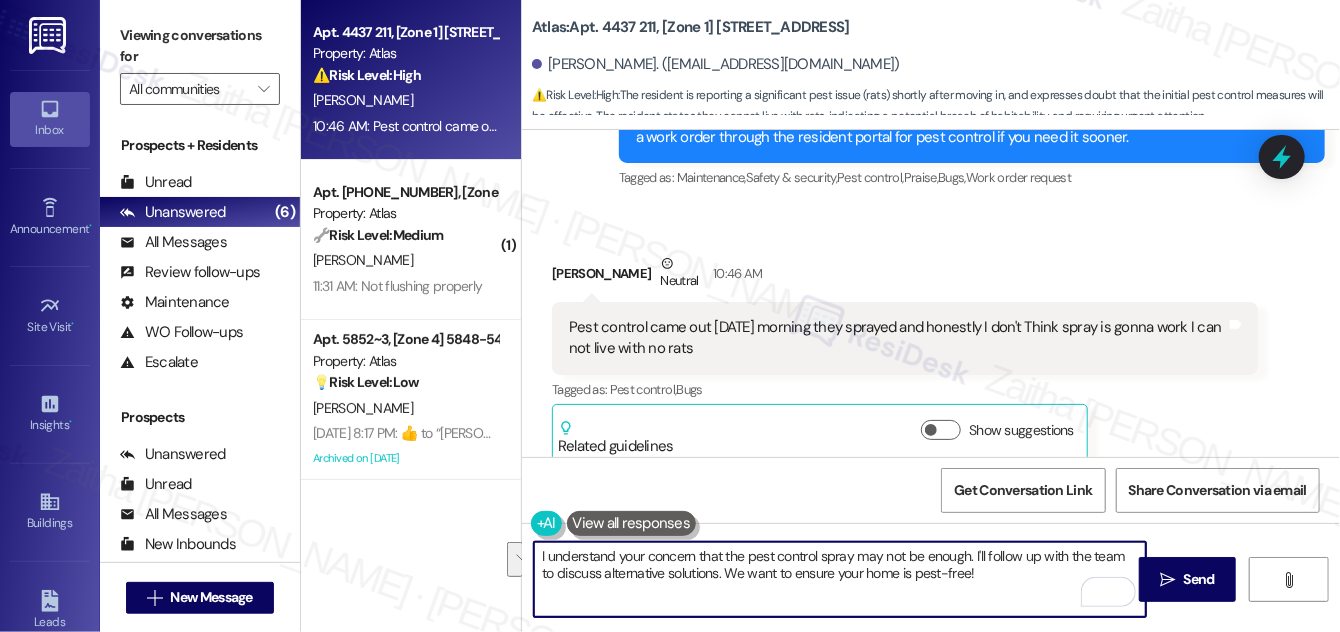drag, startPoint x: 986, startPoint y: 552, endPoint x: 988, endPoint y: 572, distance: 20.09975 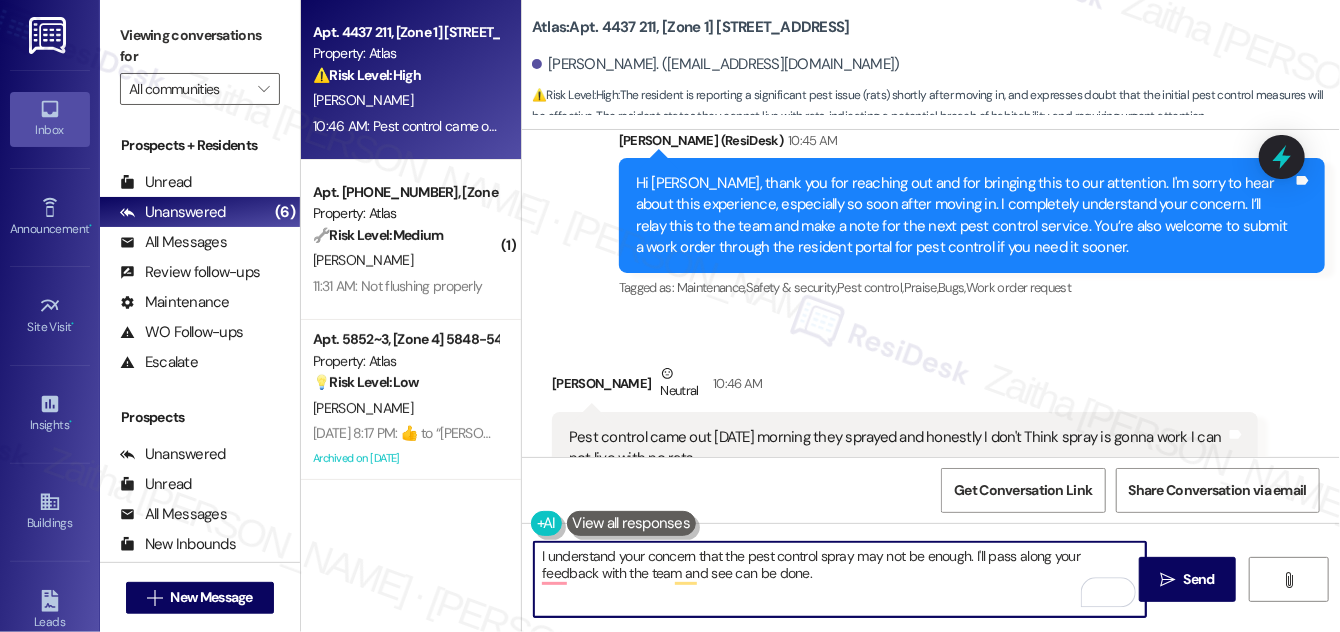 scroll, scrollTop: 945, scrollLeft: 0, axis: vertical 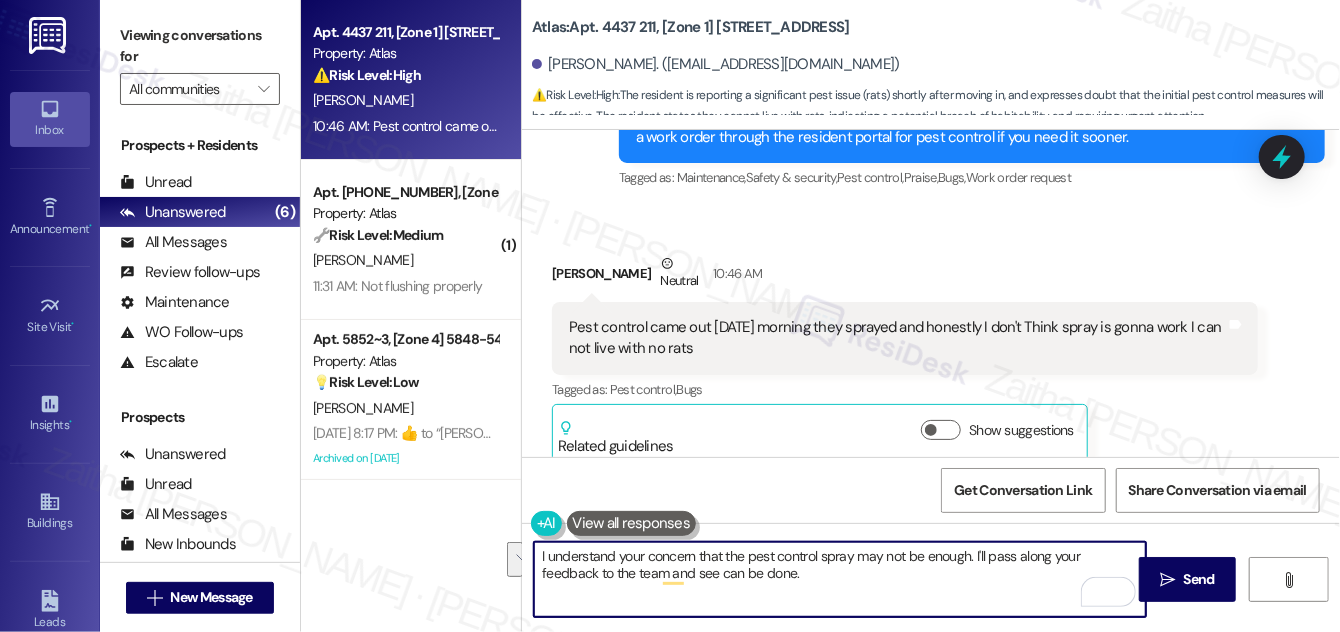 drag, startPoint x: 536, startPoint y: 554, endPoint x: 755, endPoint y: 580, distance: 220.53798 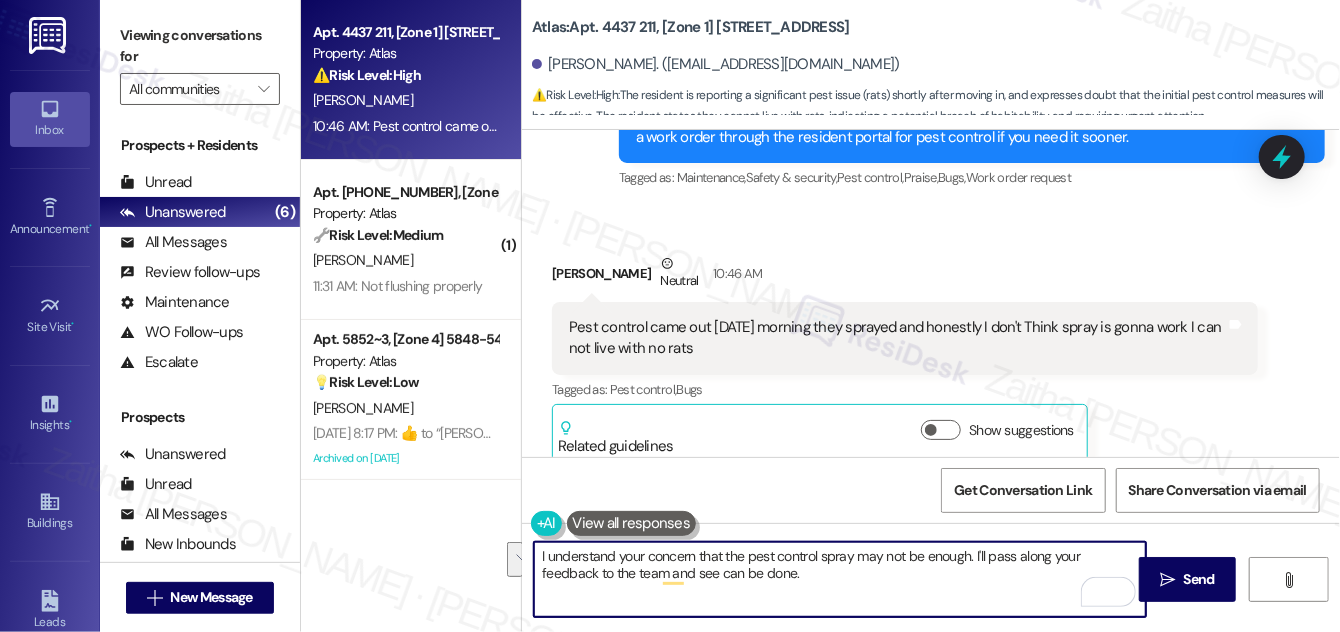click on "I understand your concern that the pest control spray may not be enough. I'll pass along your feedback to the team and see can be done." at bounding box center [840, 579] 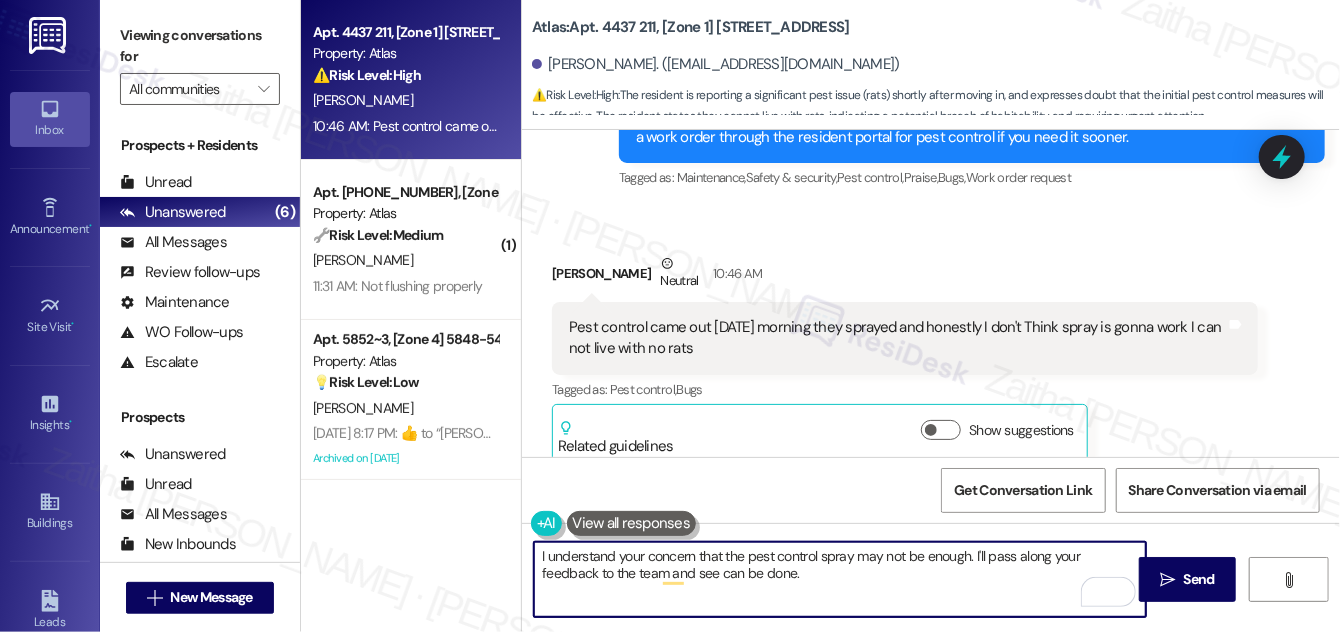 paste on "Your input is valuable to us as it helps us identify areas for improvement in serving our residents. Please feel free to reach out if you have other concerns!" 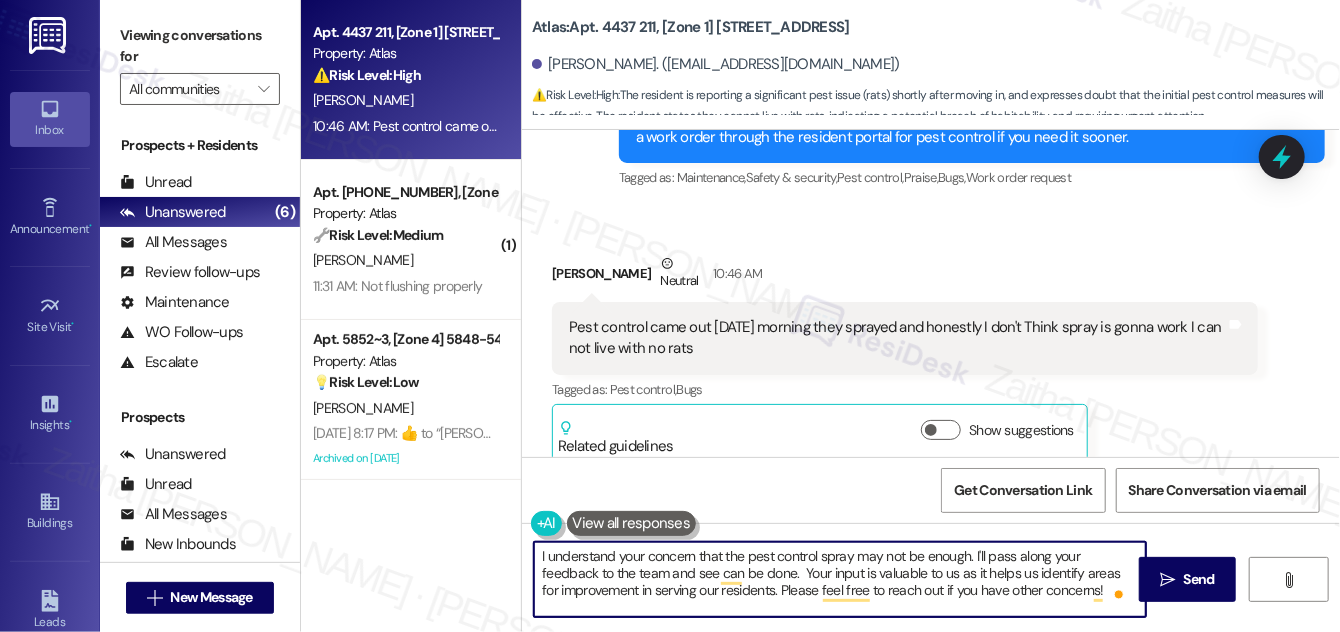 click on "I understand your concern that the pest control spray may not be enough. I'll pass along your feedback to the team and see can be done.  Your input is valuable to us as it helps us identify areas for improvement in serving our residents. Please feel free to reach out if you have other concerns!" at bounding box center (840, 579) 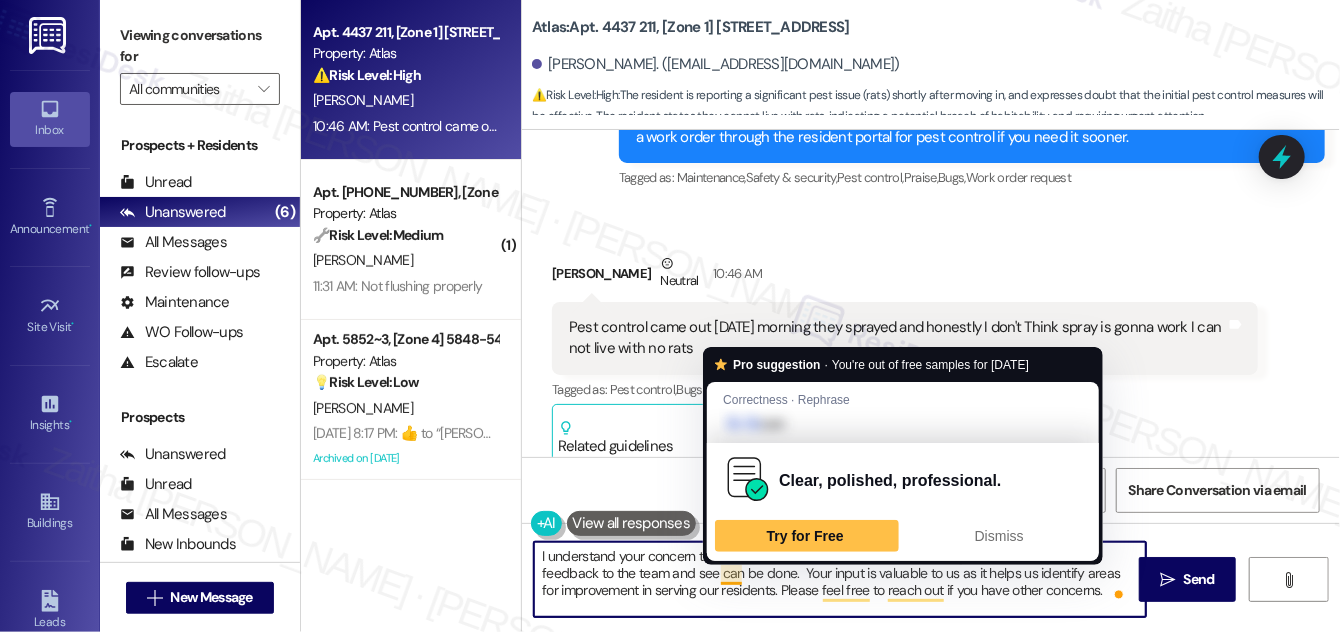click on "I understand your concern that the pest control spray may not be enough. I'll pass along your feedback to the team and see can be done.  Your input is valuable to us as it helps us identify areas for improvement in serving our residents. Please feel free to reach out if you have other concerns." at bounding box center [840, 579] 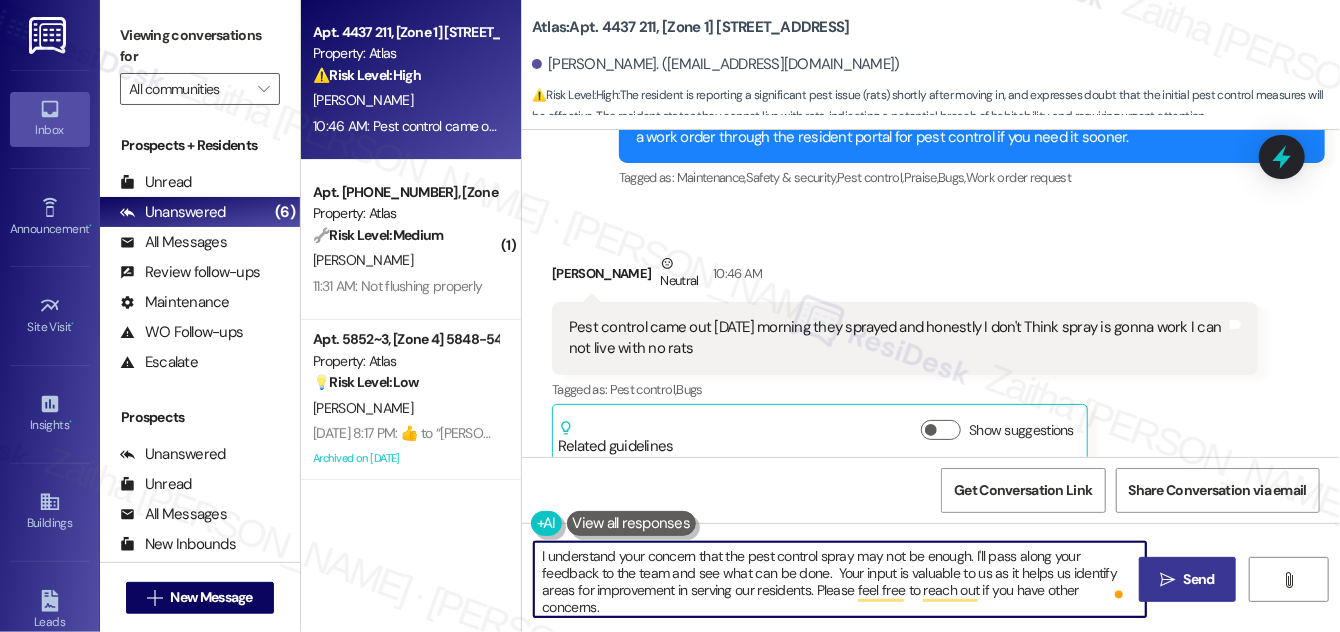 type on "I understand your concern that the pest control spray may not be enough. I'll pass along your feedback to the team and see what can be done.  Your input is valuable to us as it helps us identify areas for improvement in serving our residents. Please feel free to reach out if you have other concerns." 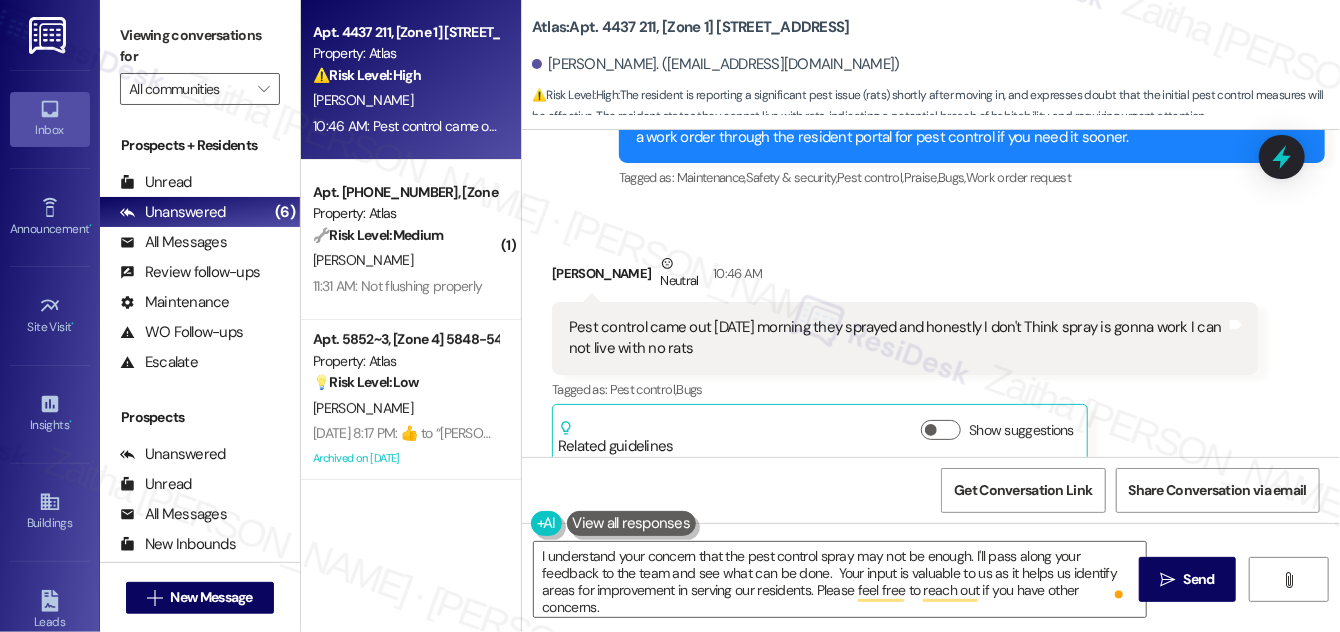 drag, startPoint x: 1198, startPoint y: 582, endPoint x: 1114, endPoint y: 425, distance: 178.05898 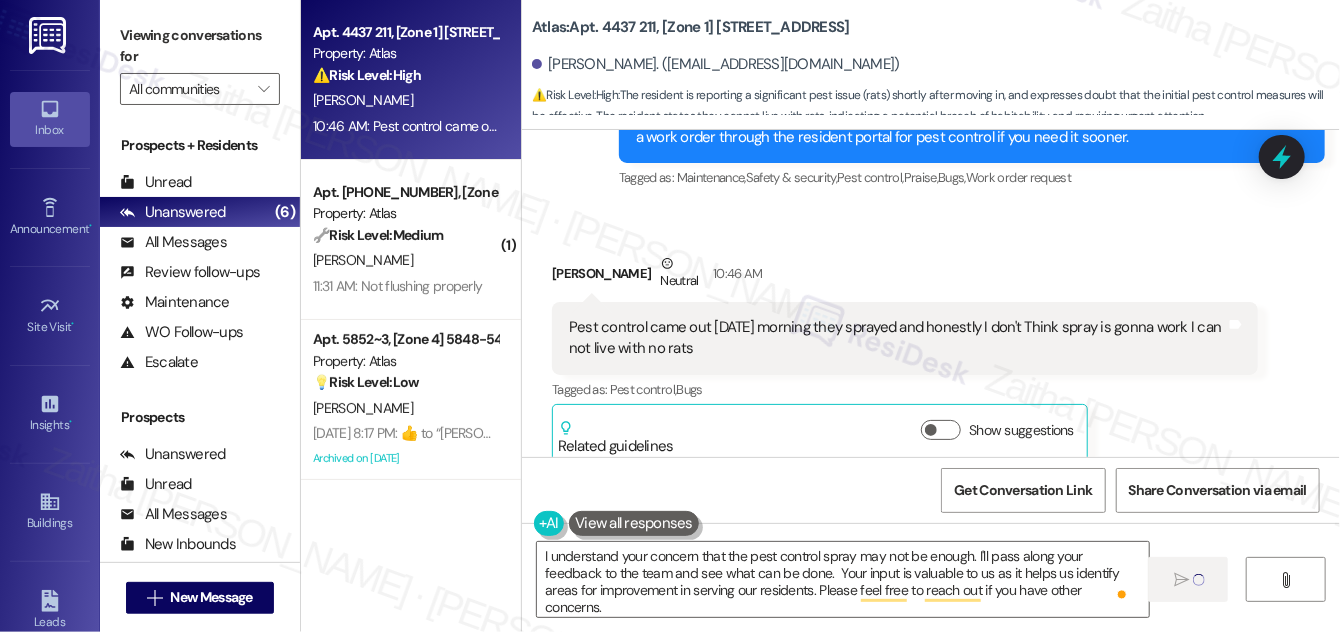 type 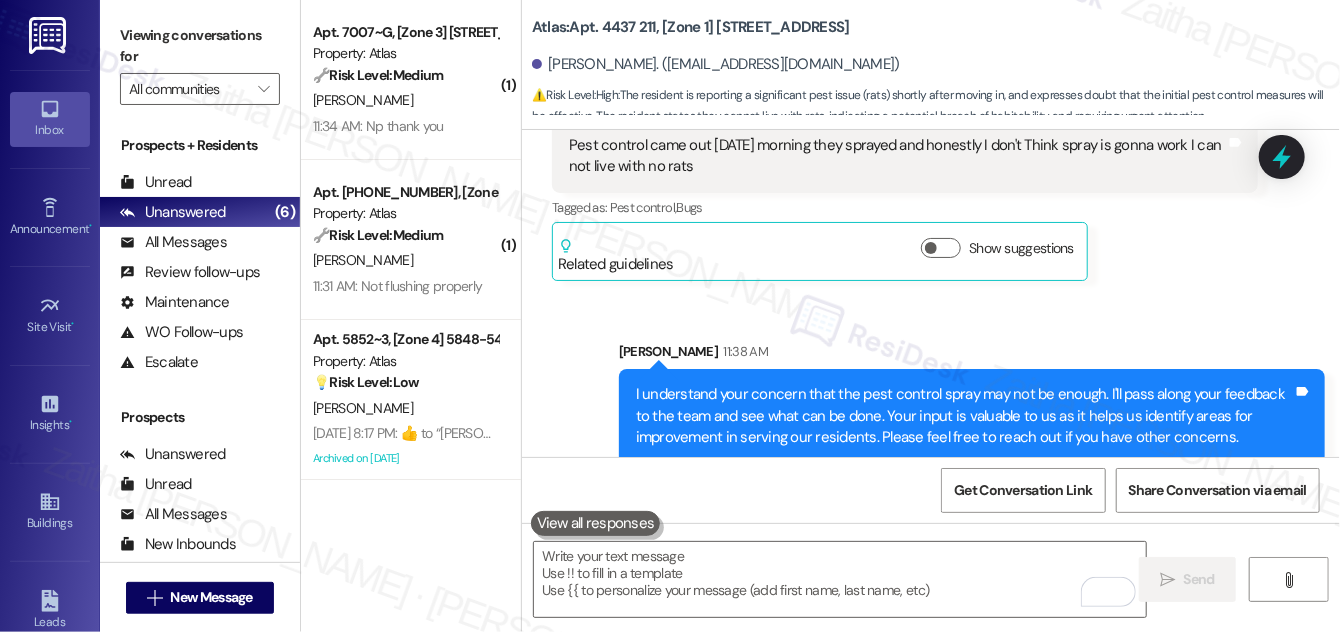 scroll, scrollTop: 1128, scrollLeft: 0, axis: vertical 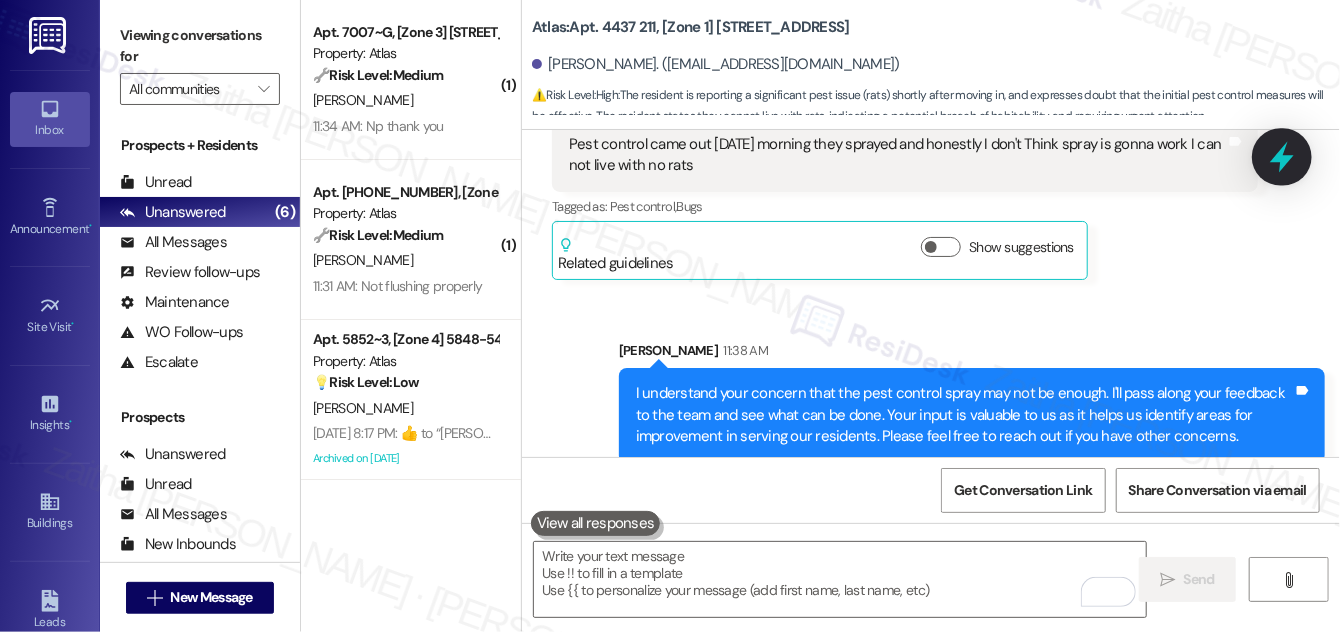 click 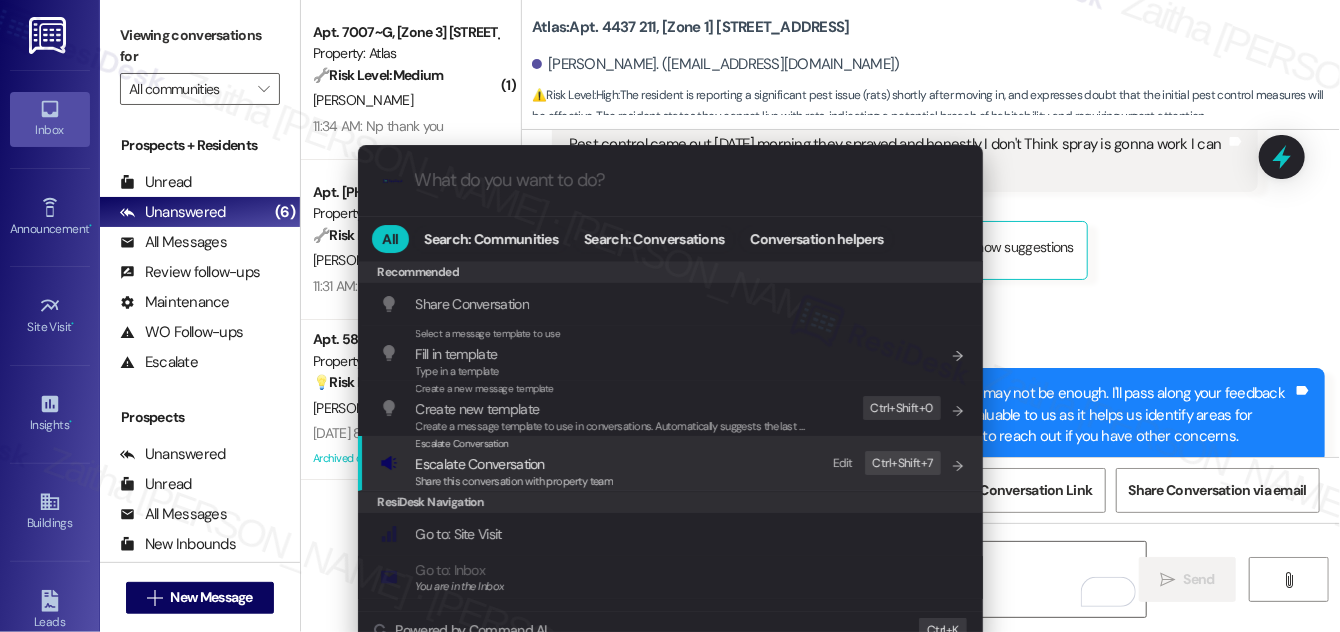 click on "Escalate Conversation" at bounding box center [480, 464] 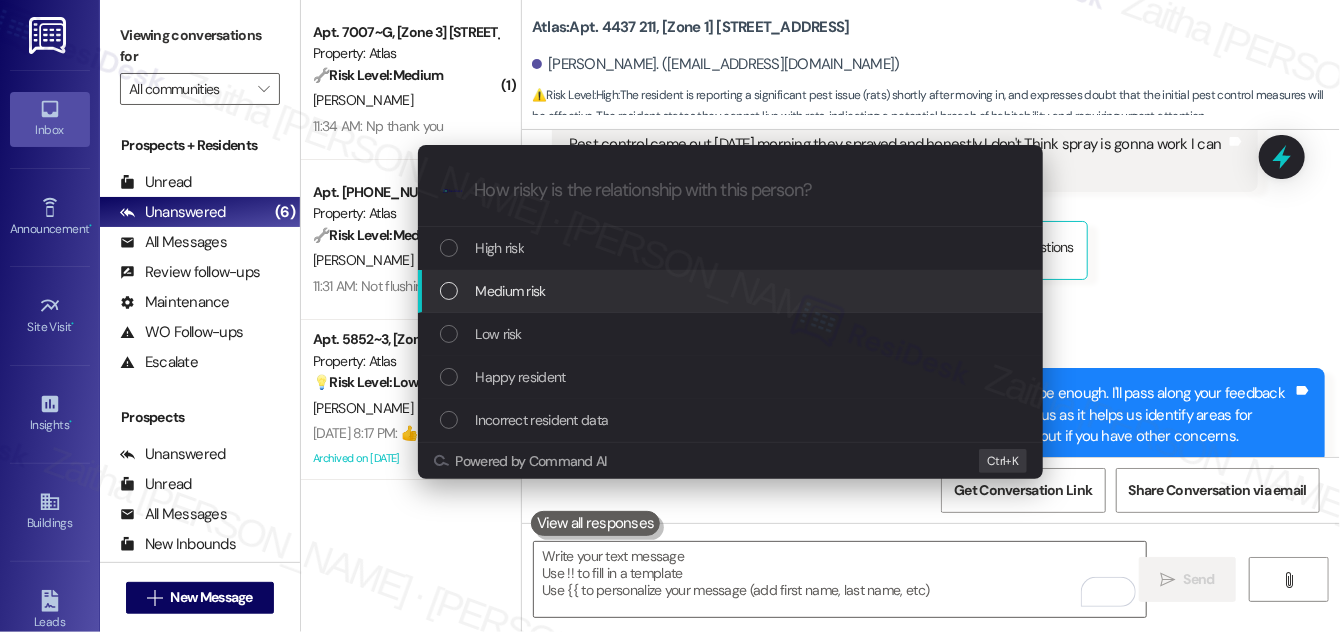 click on "Medium risk" at bounding box center [732, 291] 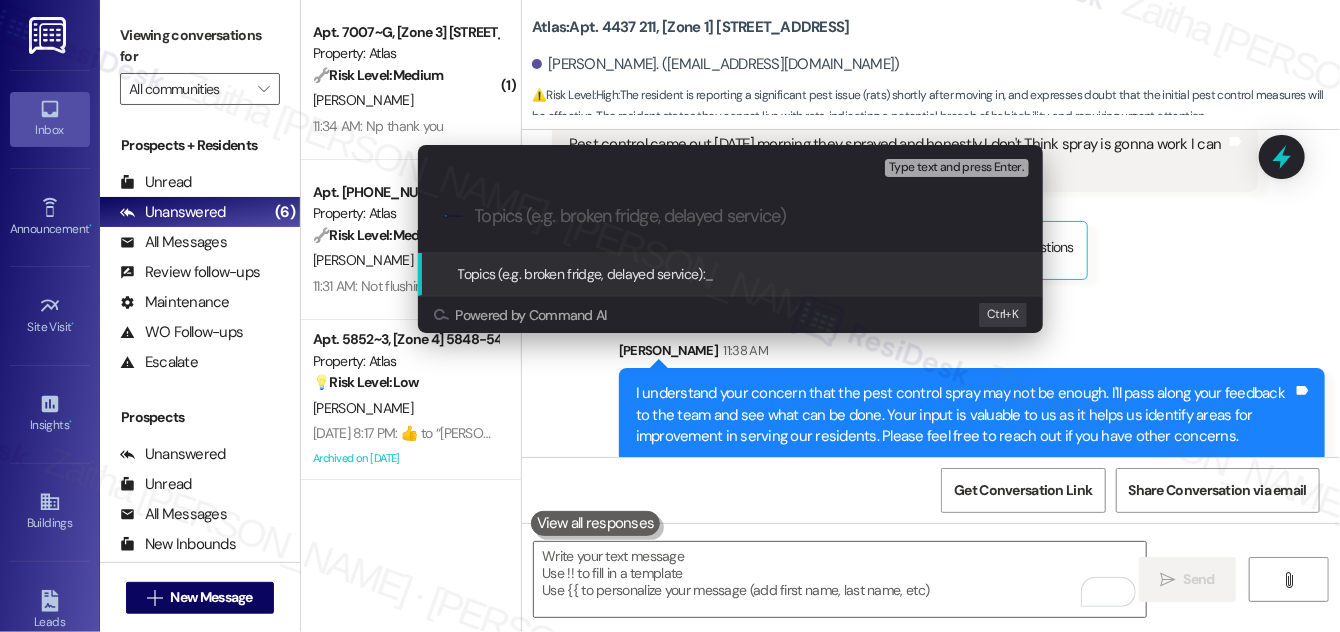 paste on "Pest Control" 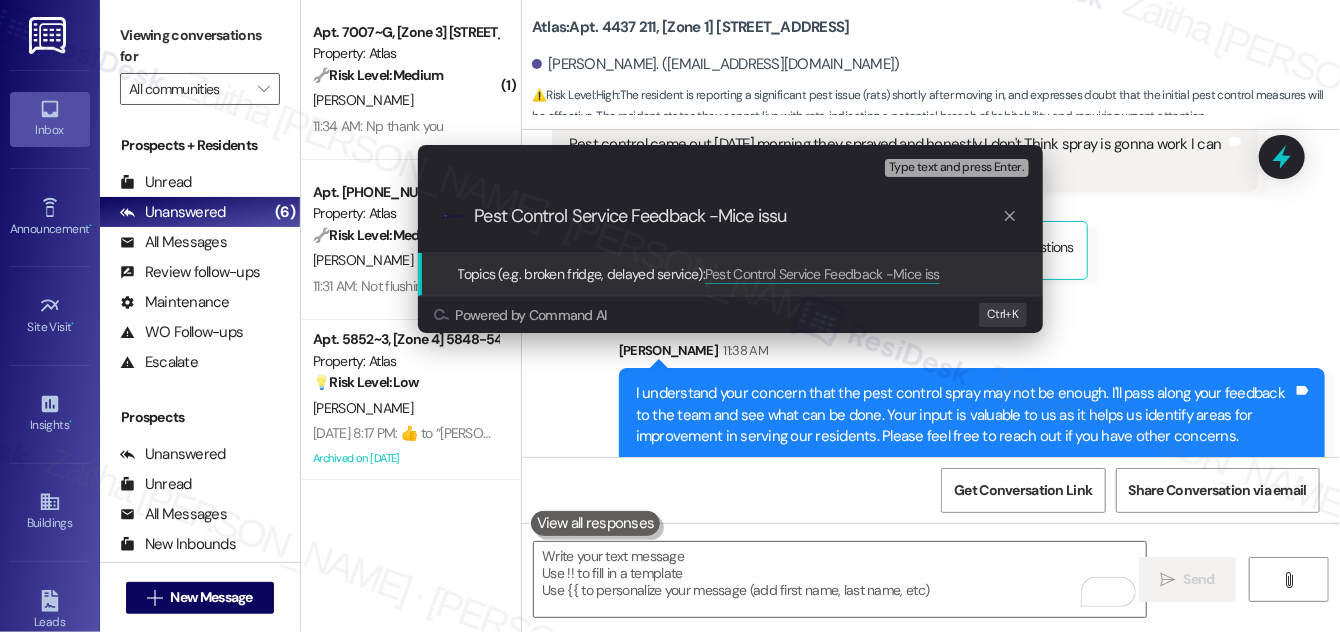 type on "Pest Control Service Feedback -Mice issue" 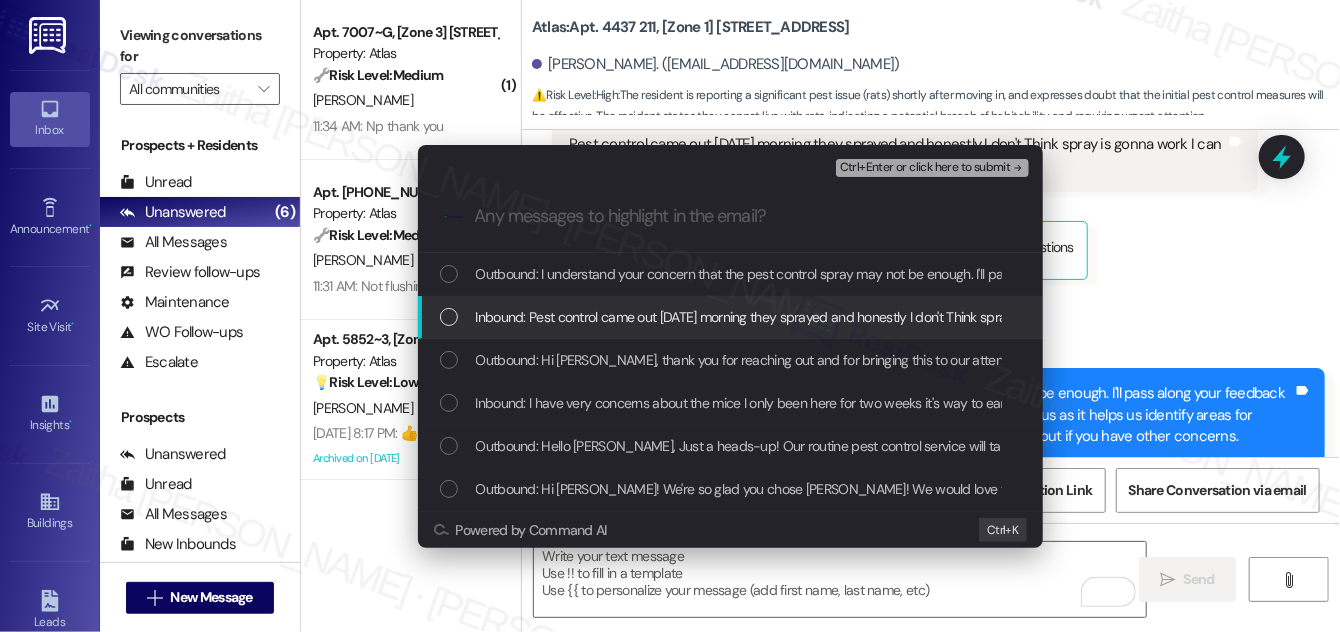 click at bounding box center [449, 317] 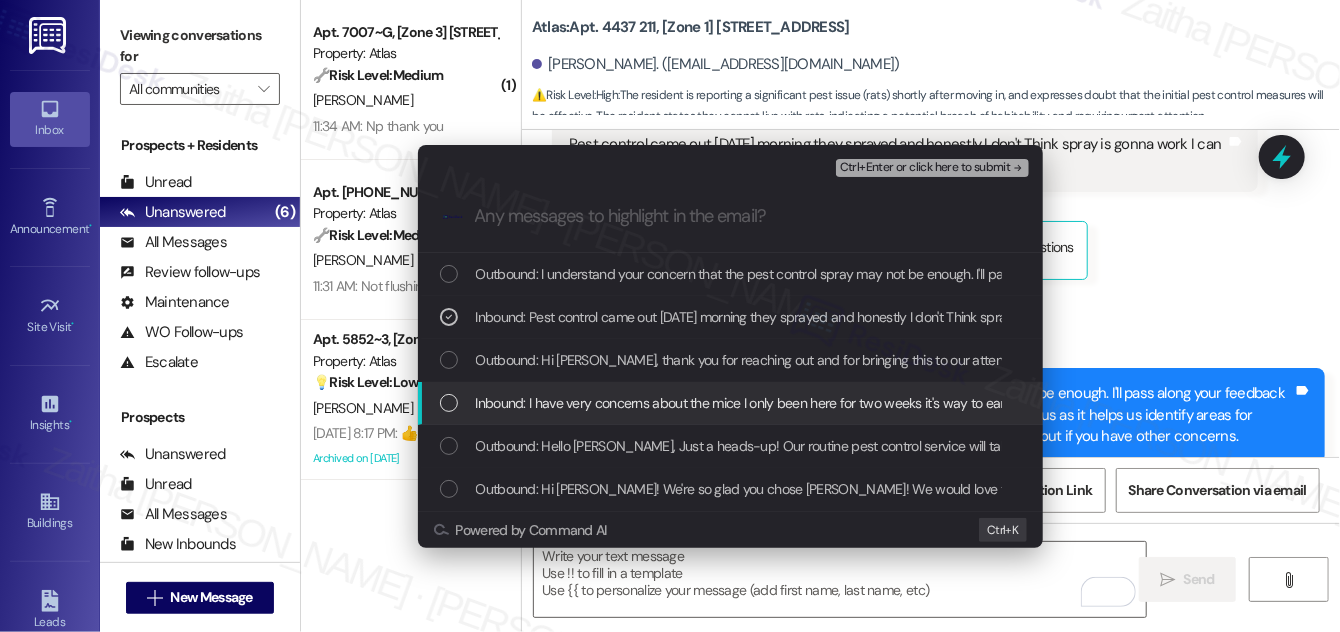 click at bounding box center (449, 403) 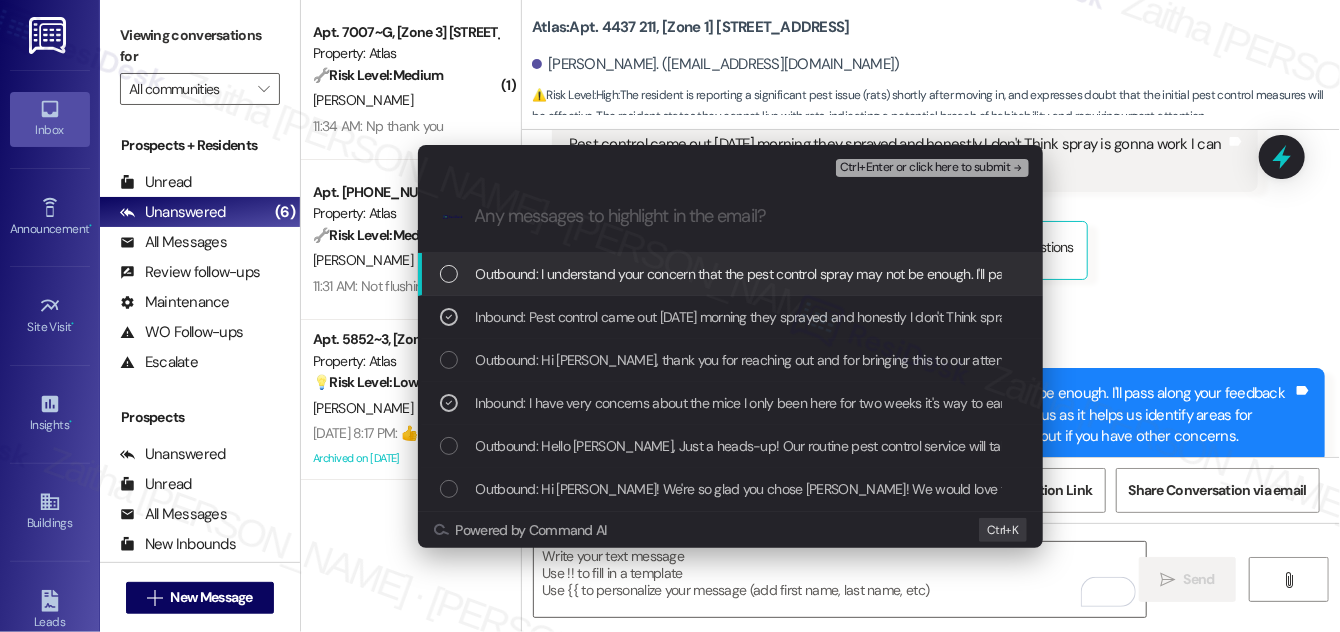 click on "Ctrl+Enter or click here to submit" at bounding box center [925, 168] 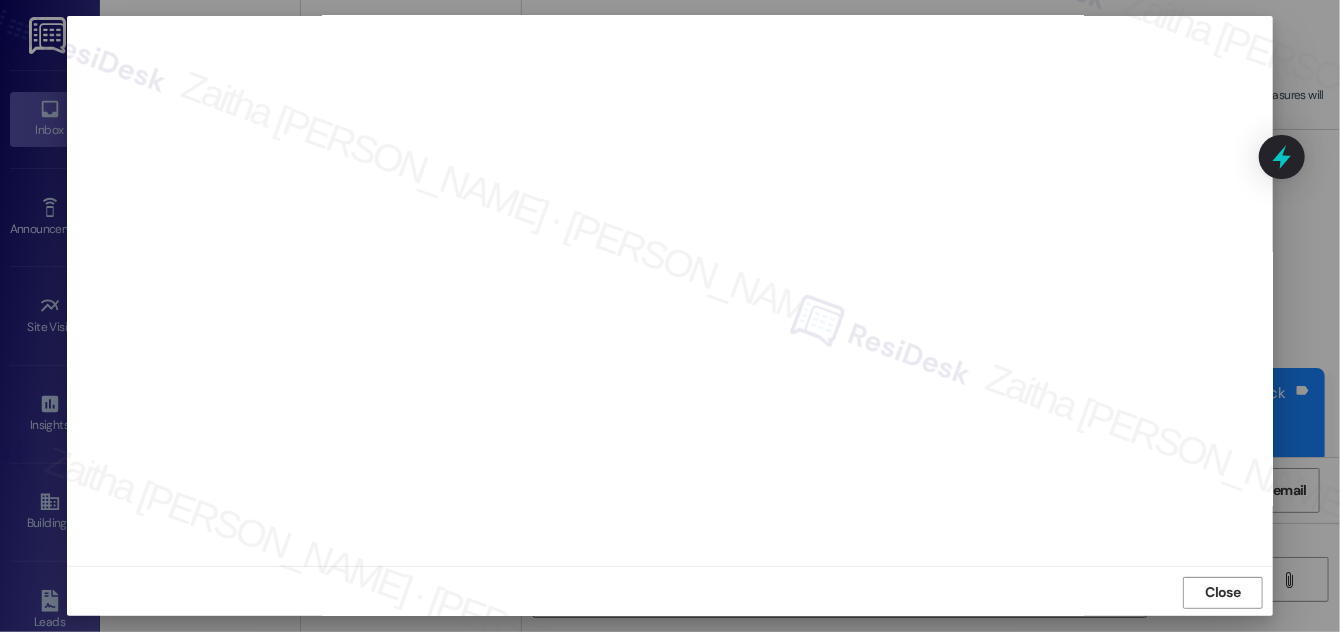 scroll, scrollTop: 21, scrollLeft: 0, axis: vertical 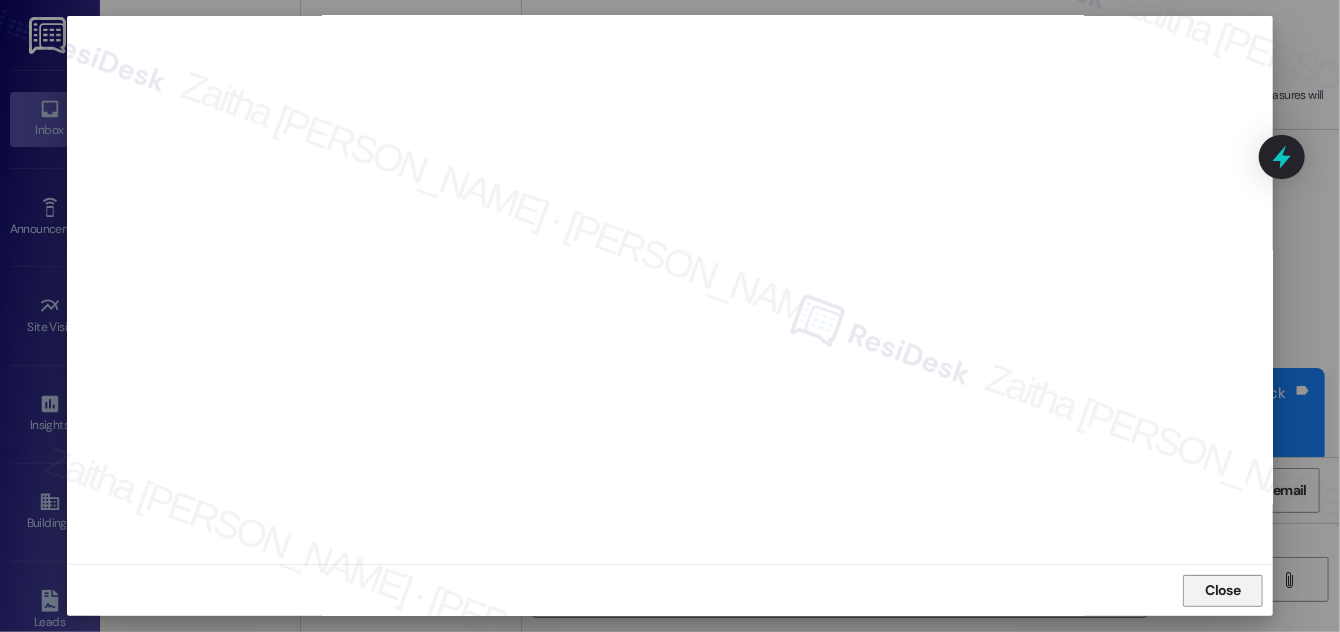 click on "Close" at bounding box center [1223, 590] 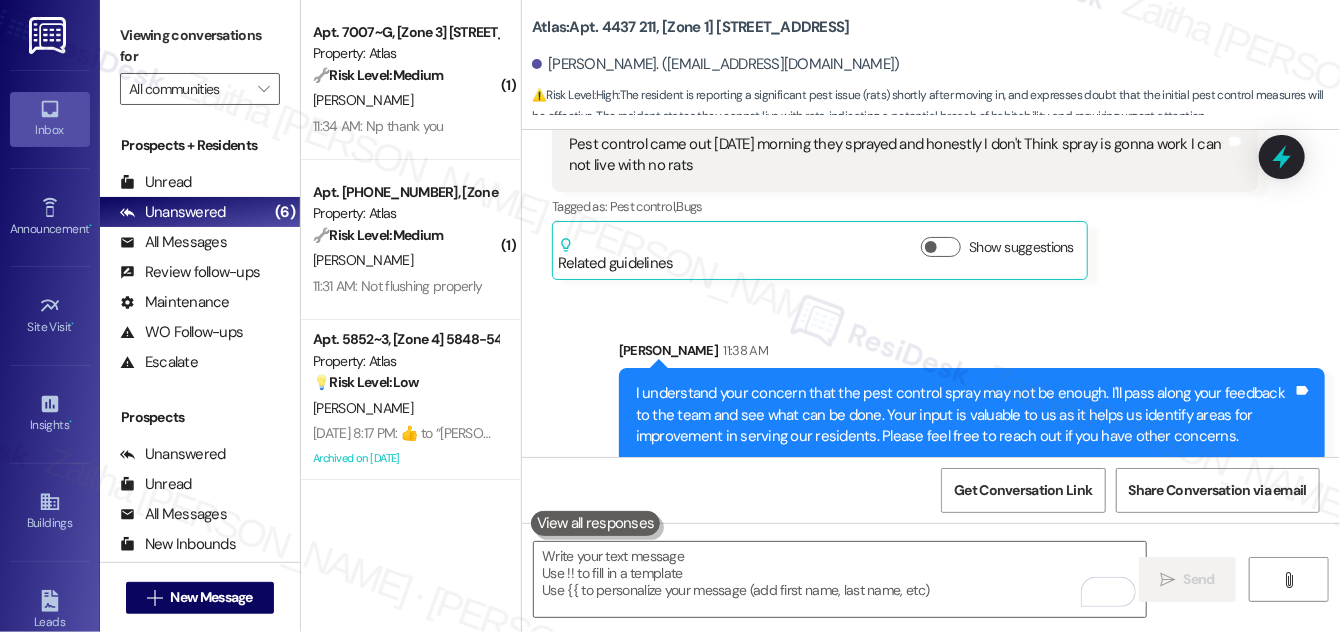 drag, startPoint x: 1296, startPoint y: 167, endPoint x: 1251, endPoint y: 159, distance: 45.705578 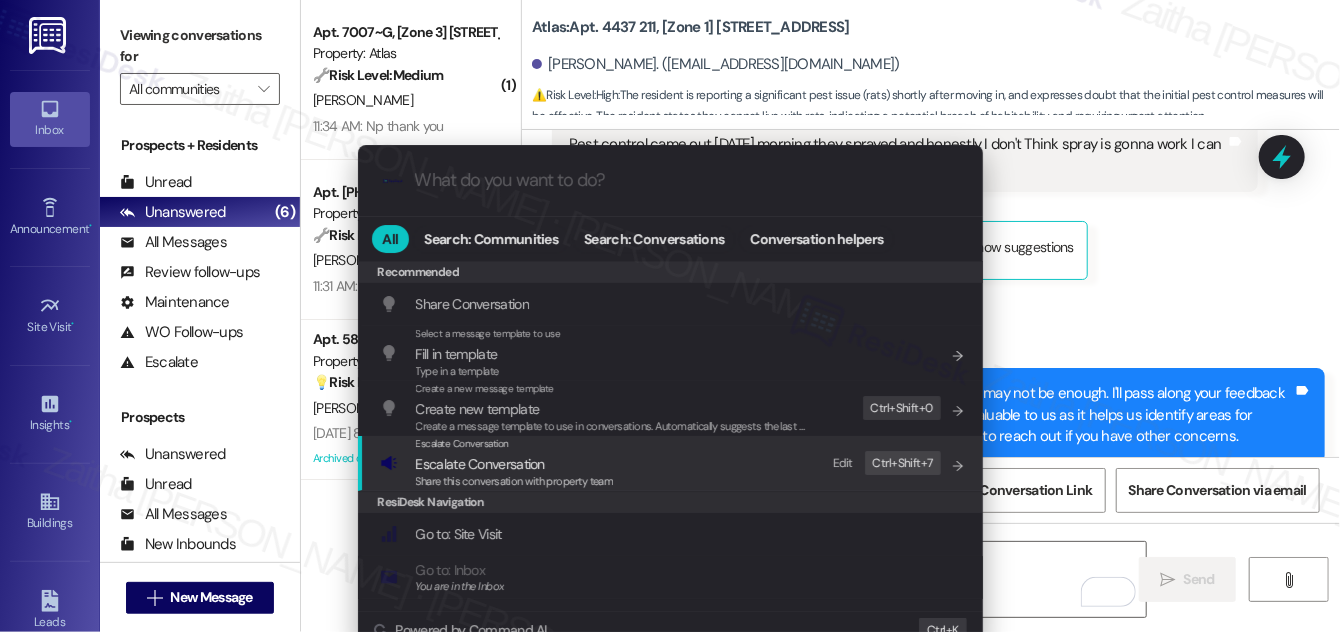 click on "Escalate Conversation" at bounding box center (480, 464) 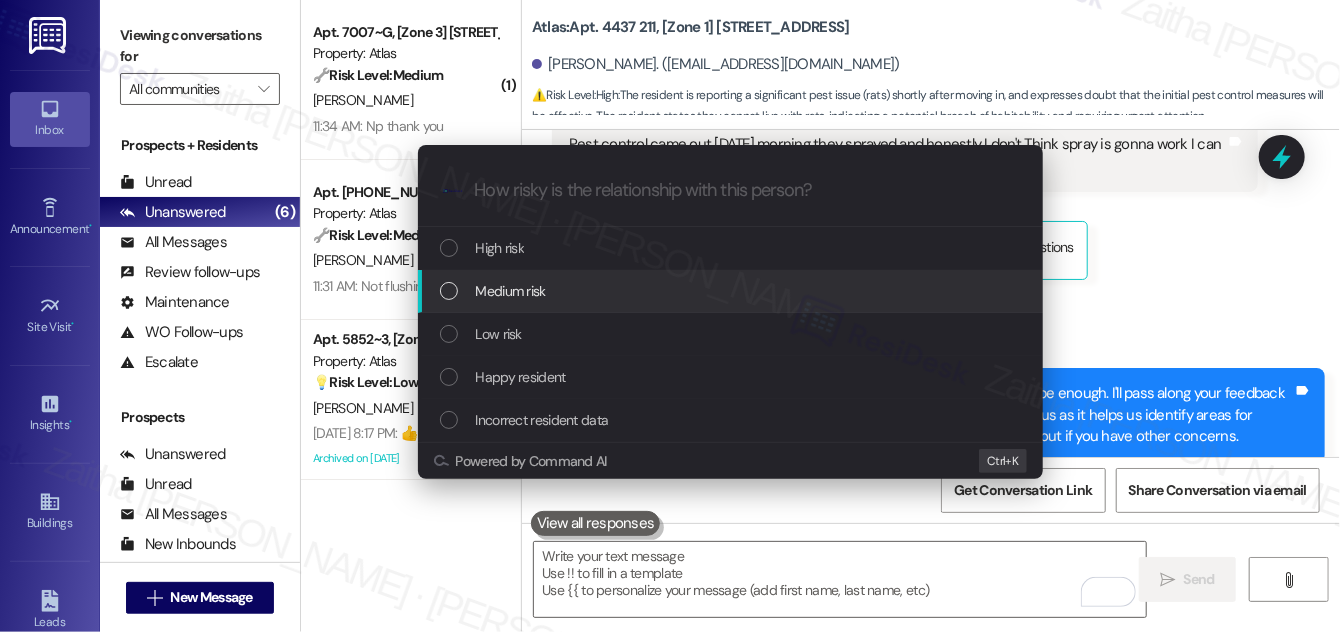 click on "Medium risk" at bounding box center [511, 291] 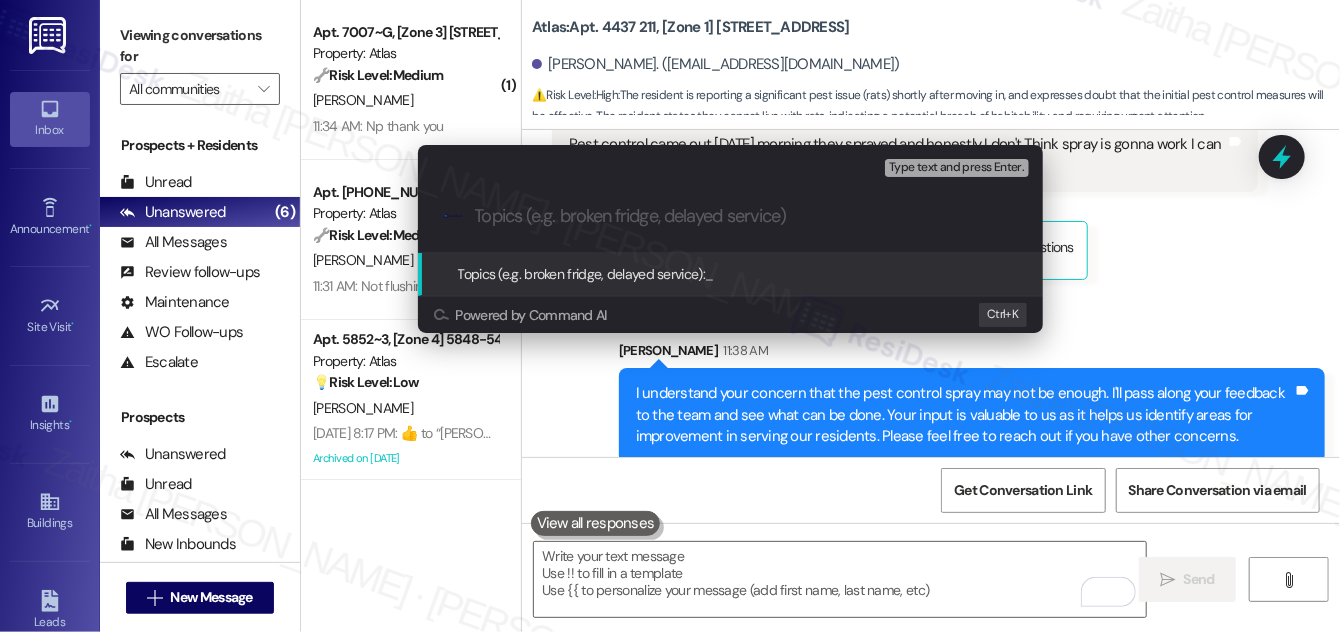 paste on "Pest Control" 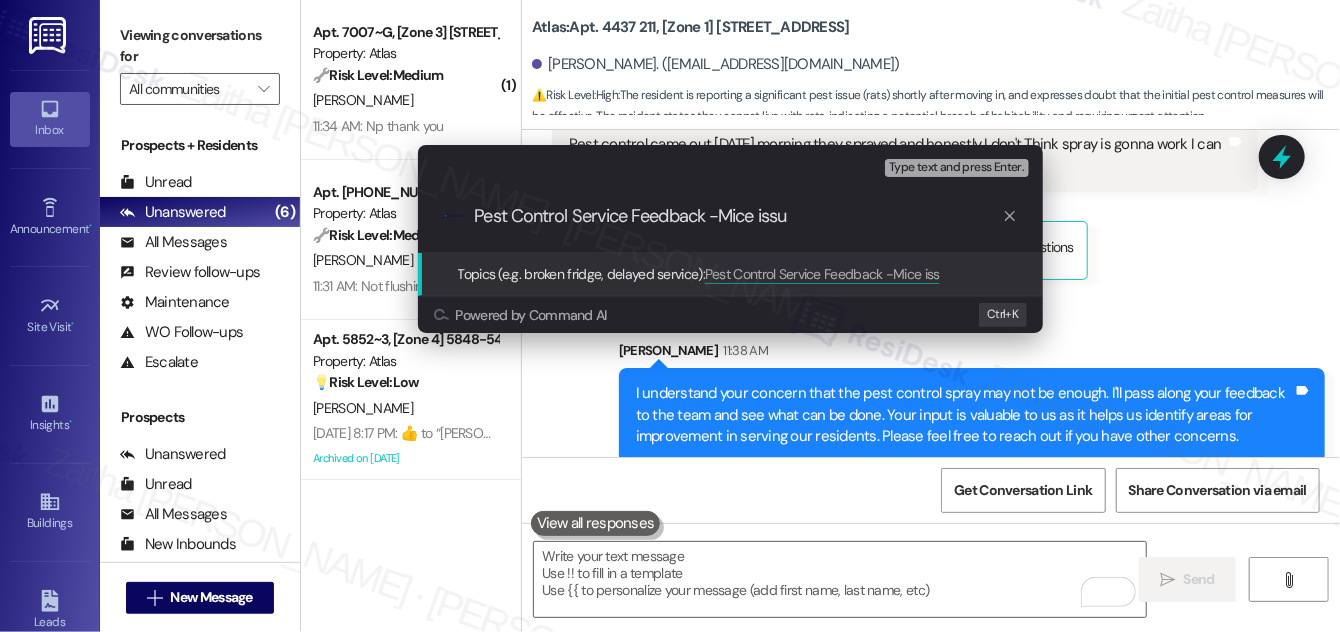 type on "Pest Control Service Feedback -Mice issue" 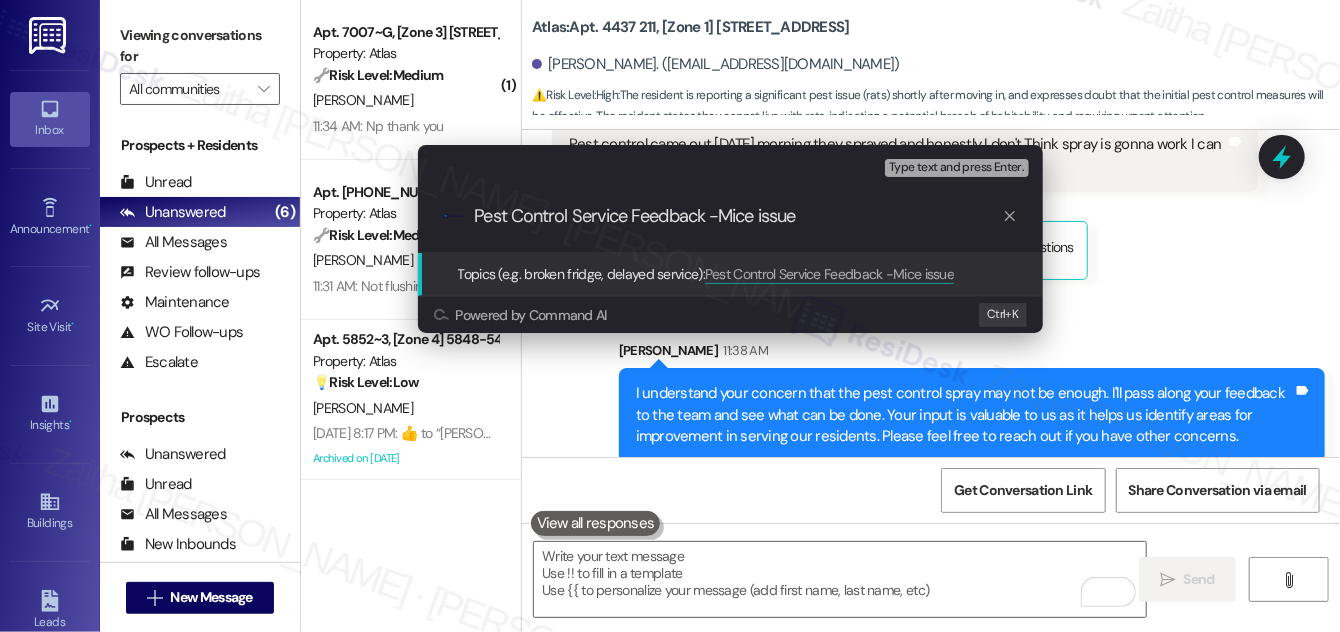 type 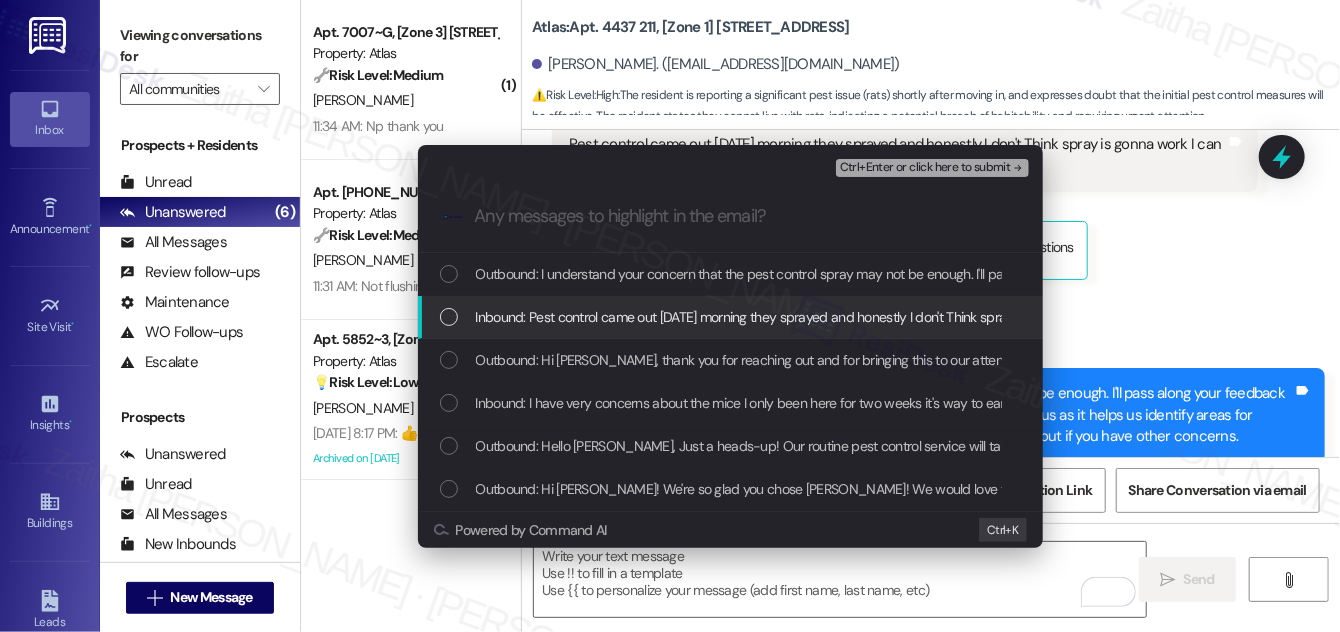 click on "Inbound: Pest control came out [DATE] morning they sprayed and honestly I don't Think spray is gonna work I can not live with no rats" at bounding box center (732, 317) 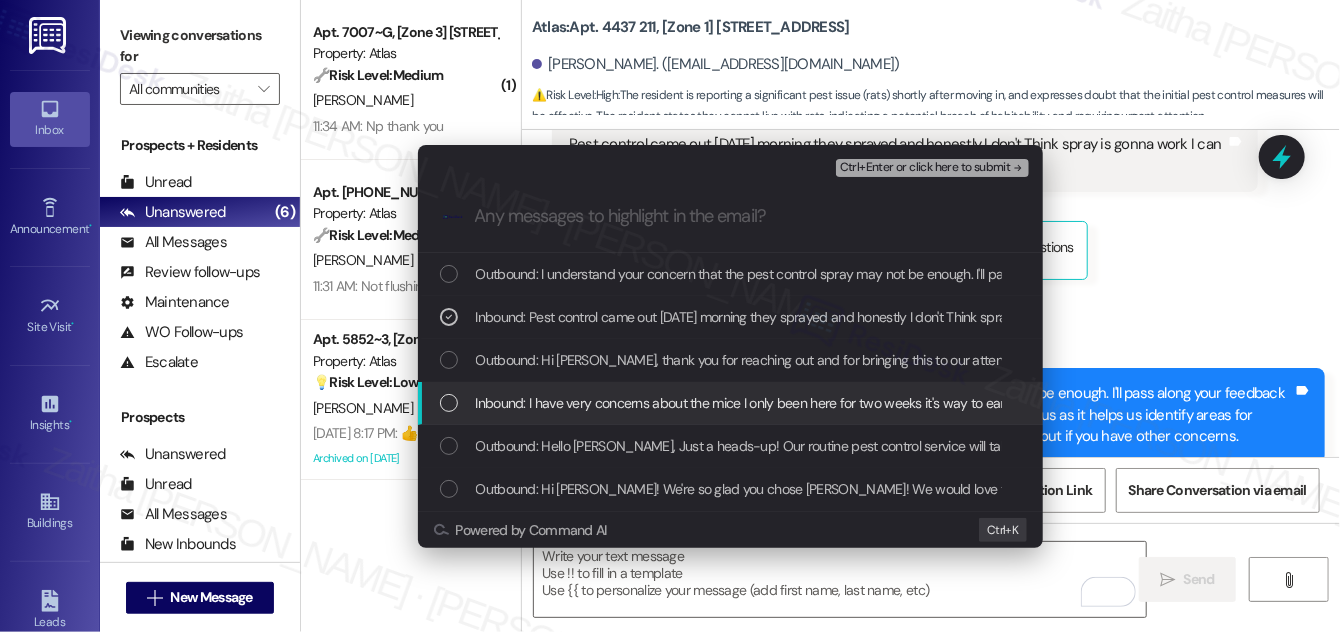 click at bounding box center (449, 403) 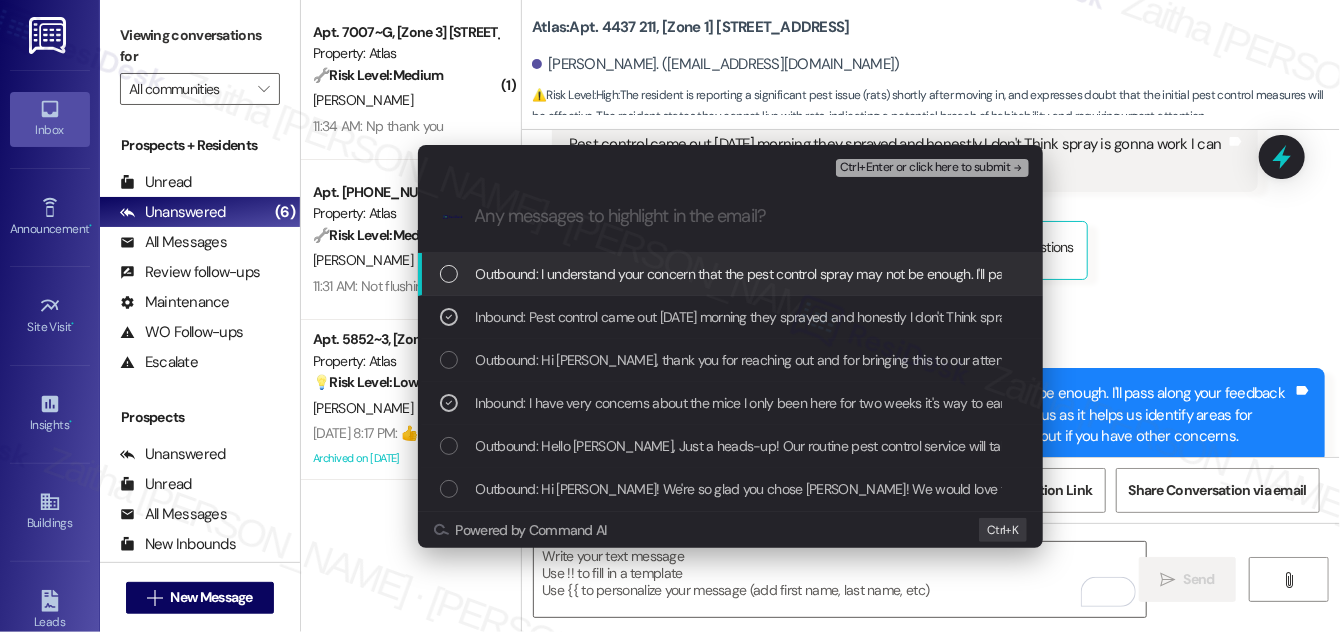 click on "Ctrl+Enter or click here to submit" at bounding box center [925, 168] 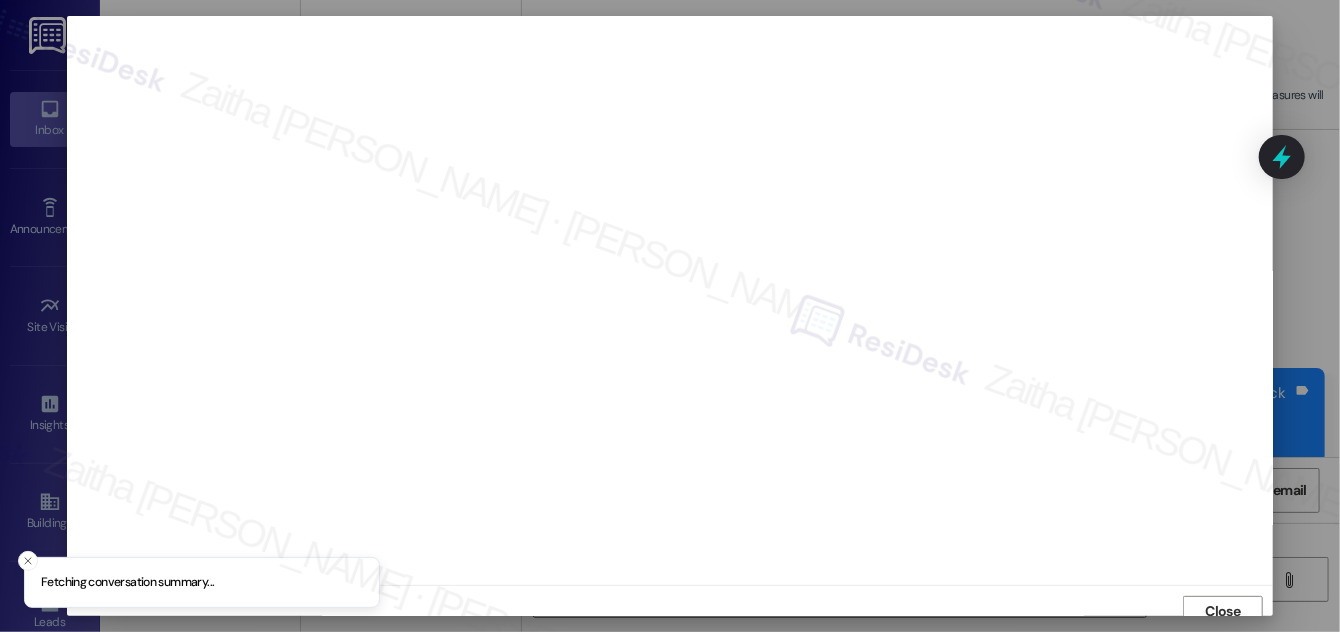 scroll, scrollTop: 11, scrollLeft: 0, axis: vertical 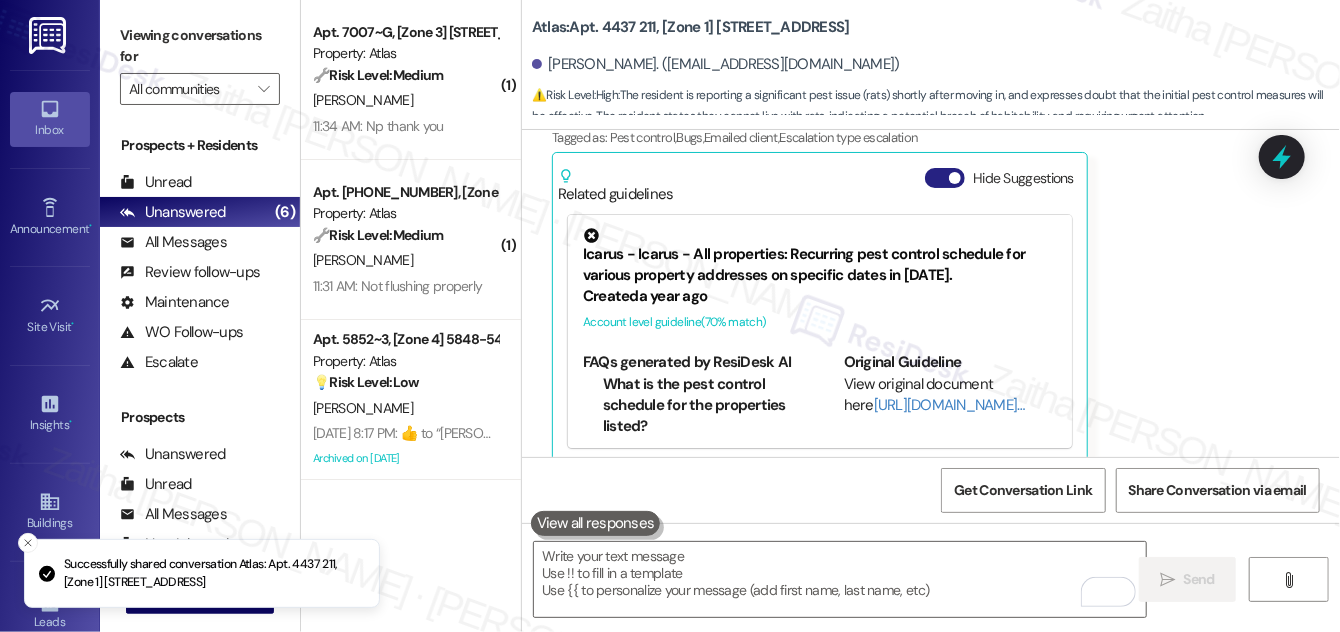 click on "Hide Suggestions" at bounding box center (945, 178) 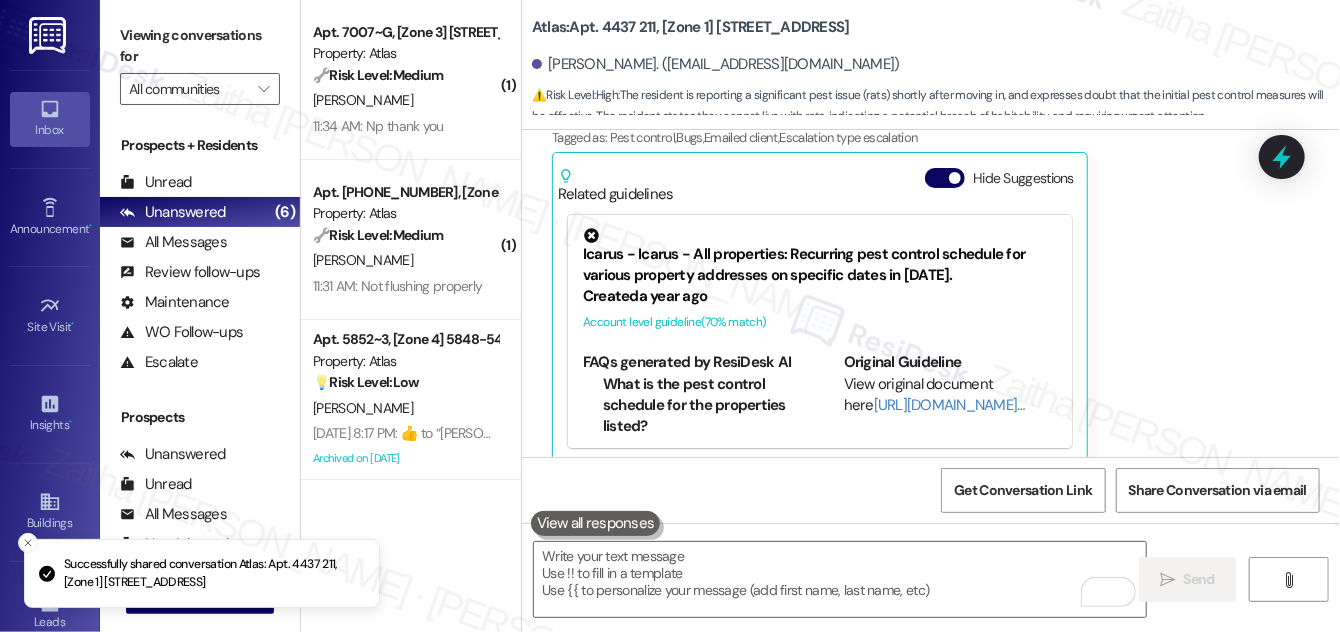 scroll, scrollTop: 1157, scrollLeft: 0, axis: vertical 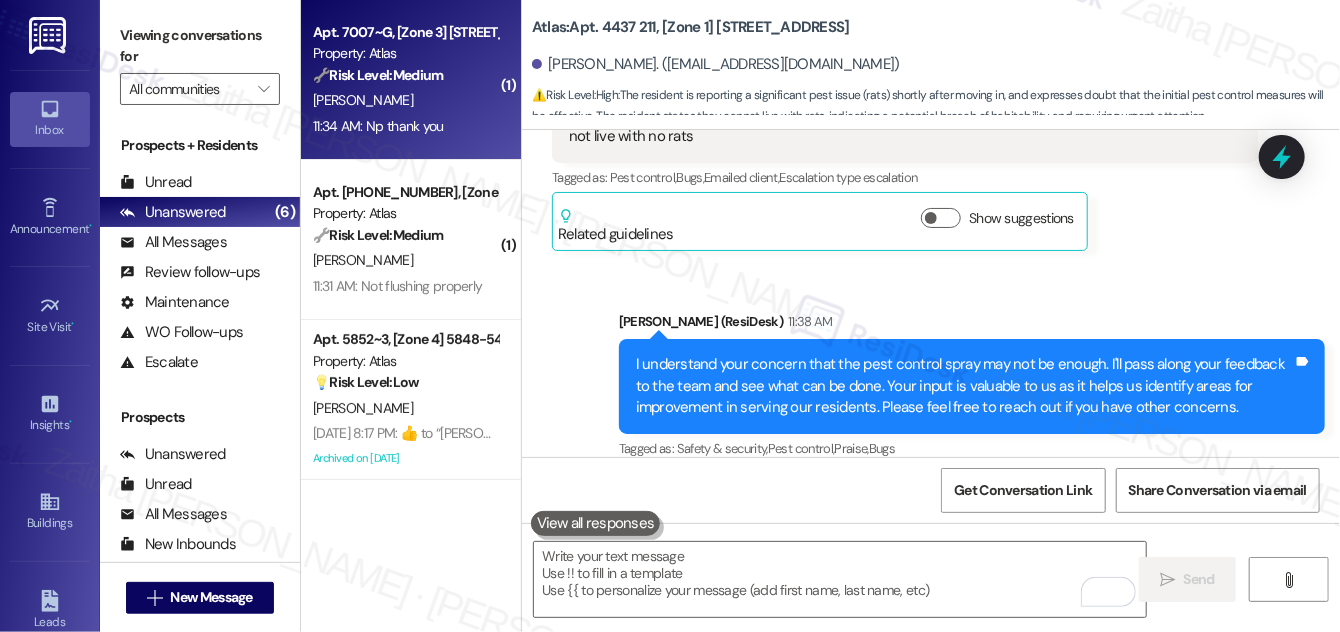 click on "[PERSON_NAME]" at bounding box center (405, 100) 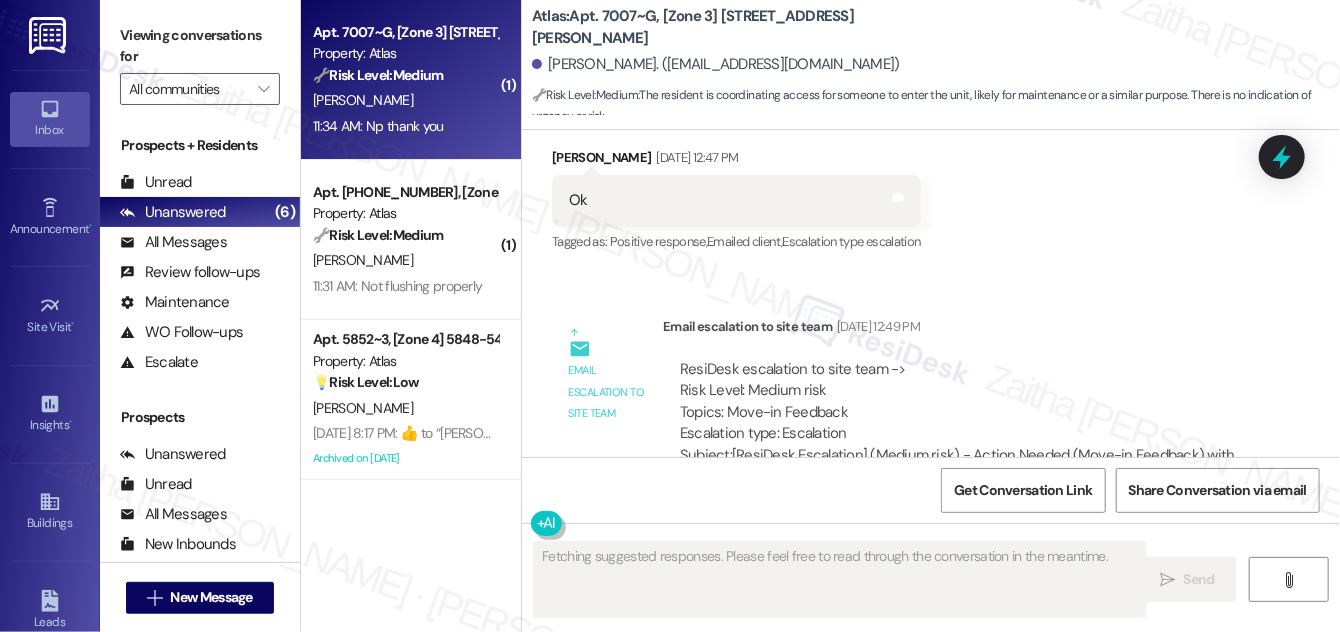 scroll, scrollTop: 3191, scrollLeft: 0, axis: vertical 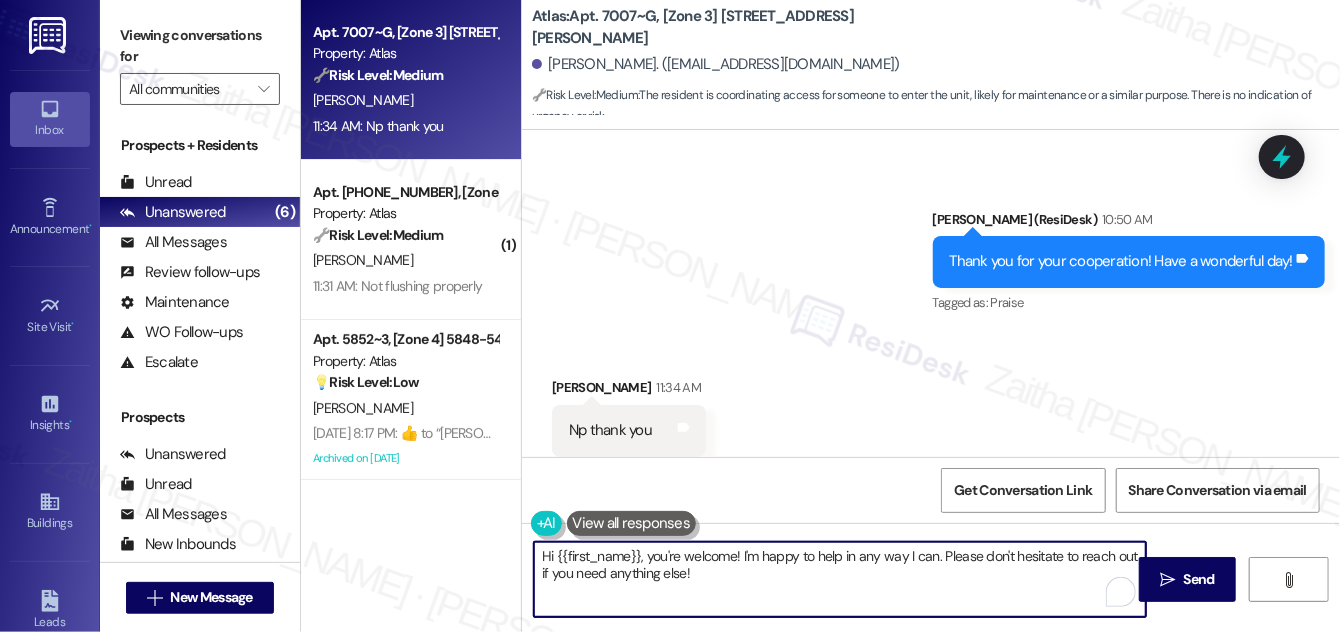 drag, startPoint x: 652, startPoint y: 555, endPoint x: 538, endPoint y: 561, distance: 114.15778 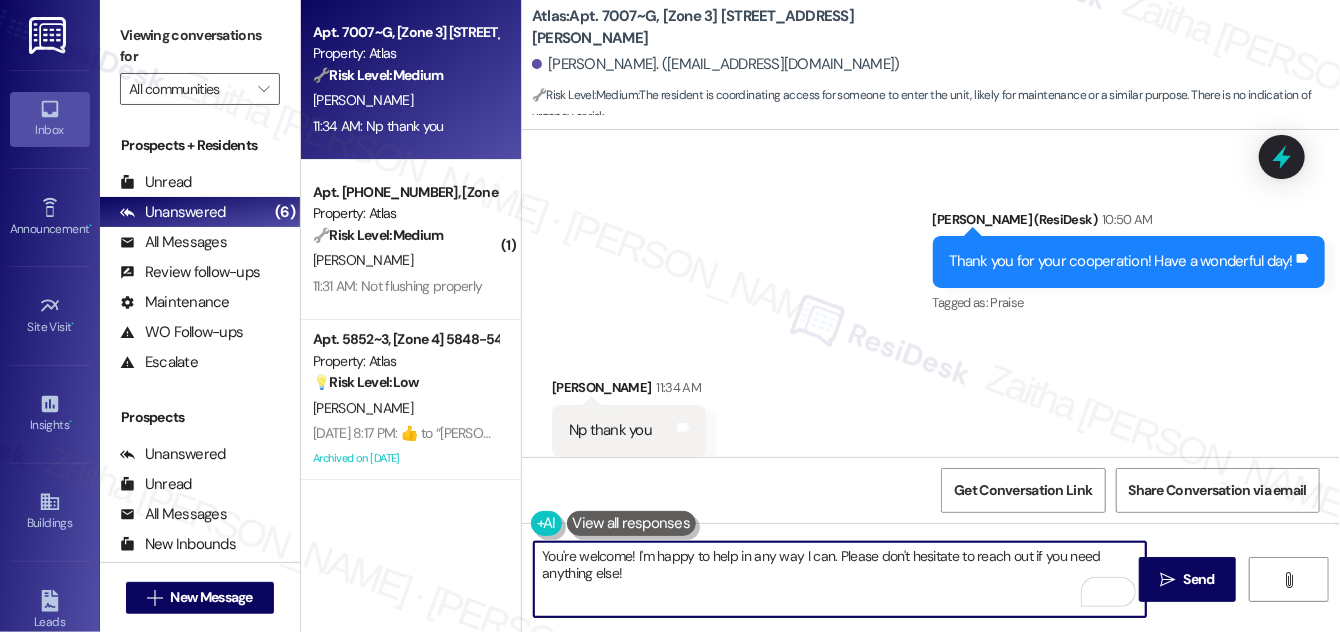 scroll, scrollTop: 3192, scrollLeft: 0, axis: vertical 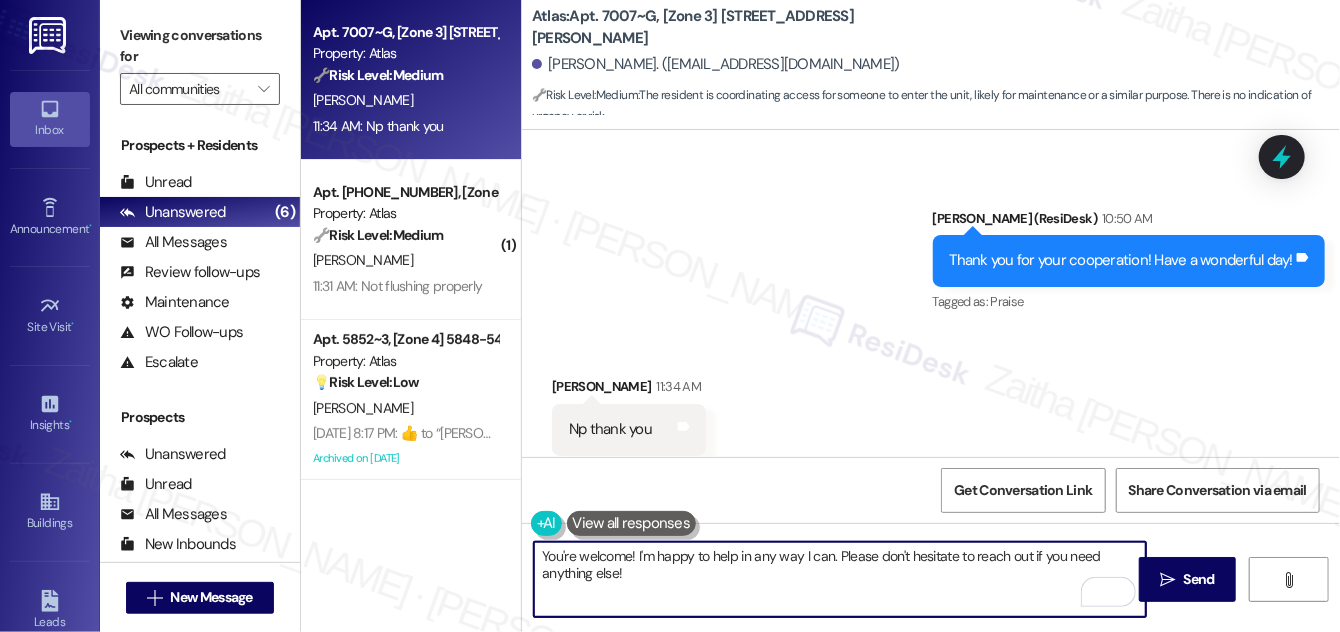click on "[PERSON_NAME] 11:34 AM" at bounding box center (629, 390) 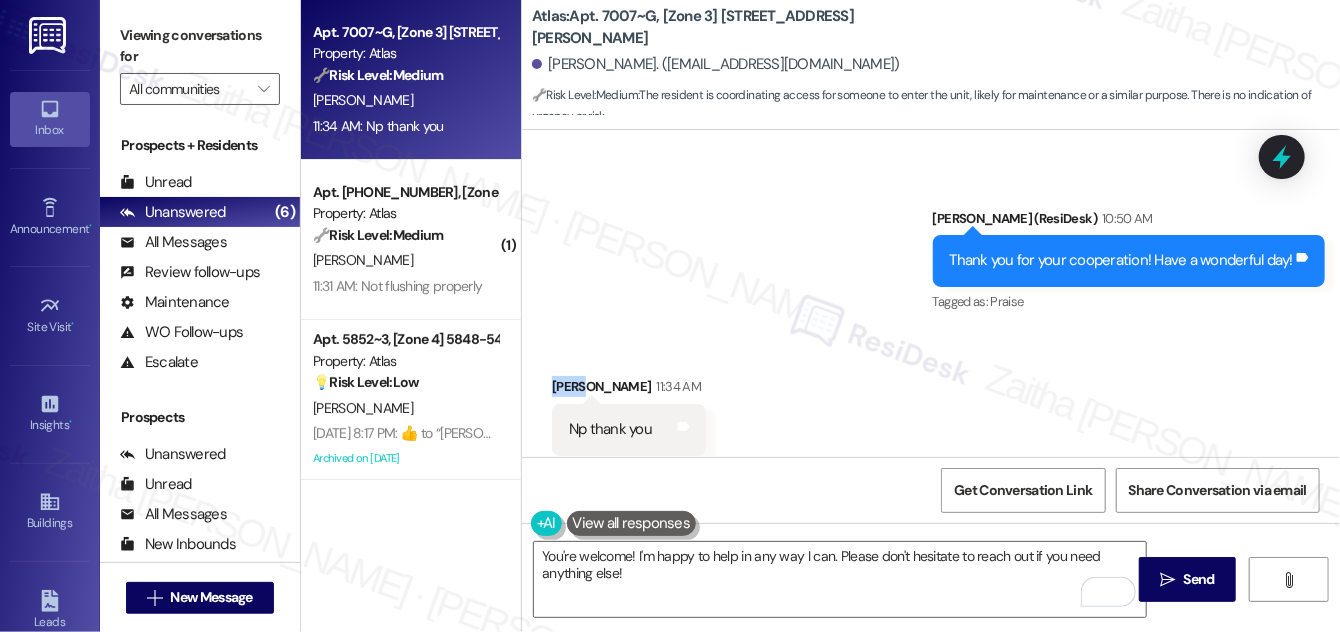 click on "[PERSON_NAME] 11:34 AM" at bounding box center [629, 390] 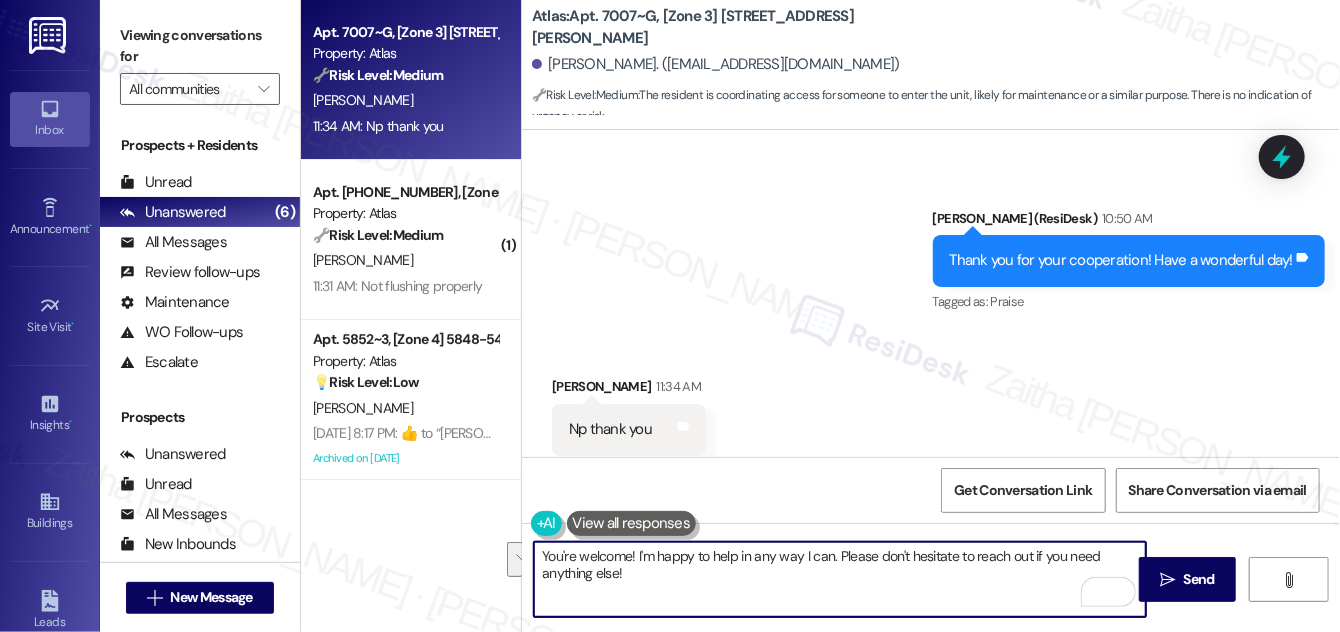 drag, startPoint x: 630, startPoint y: 553, endPoint x: 653, endPoint y: 579, distance: 34.713108 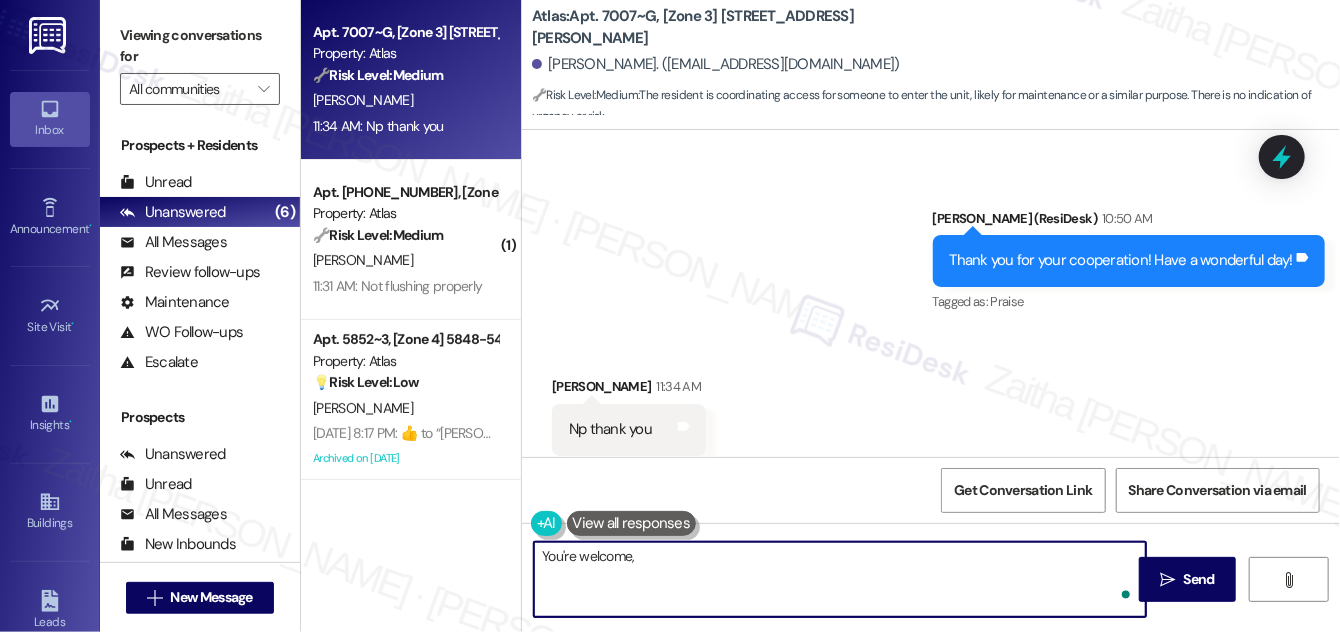 paste on "[PERSON_NAME]" 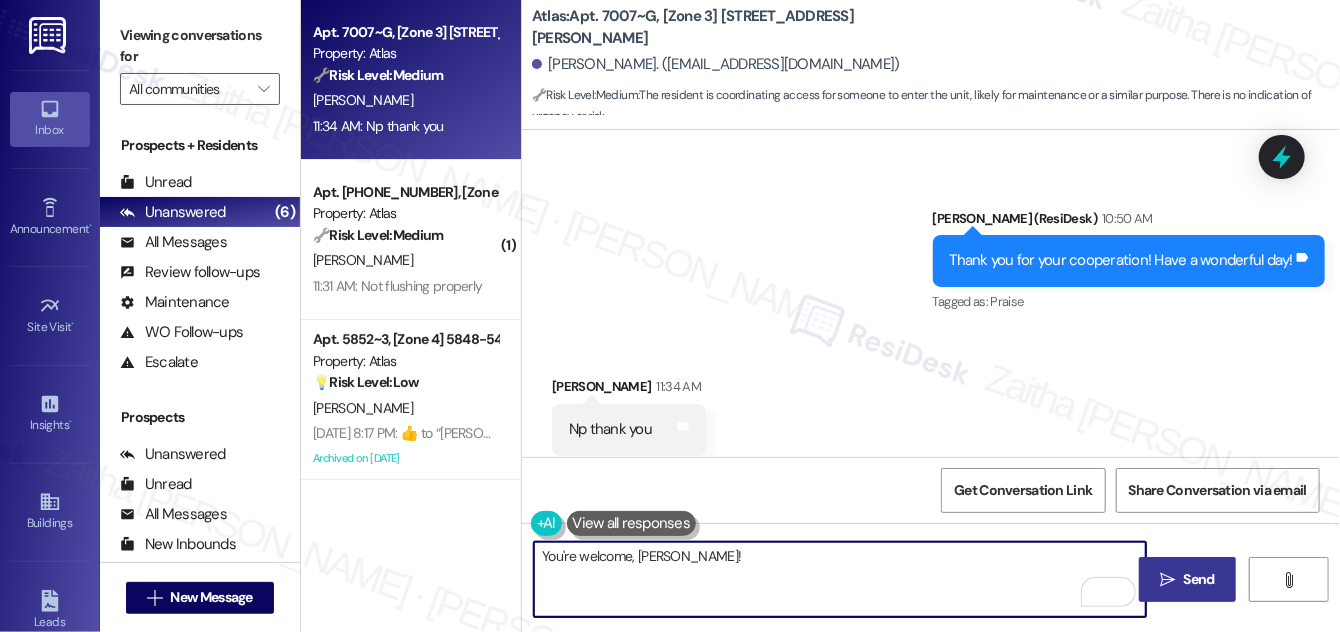 type on "You're welcome, [PERSON_NAME]!" 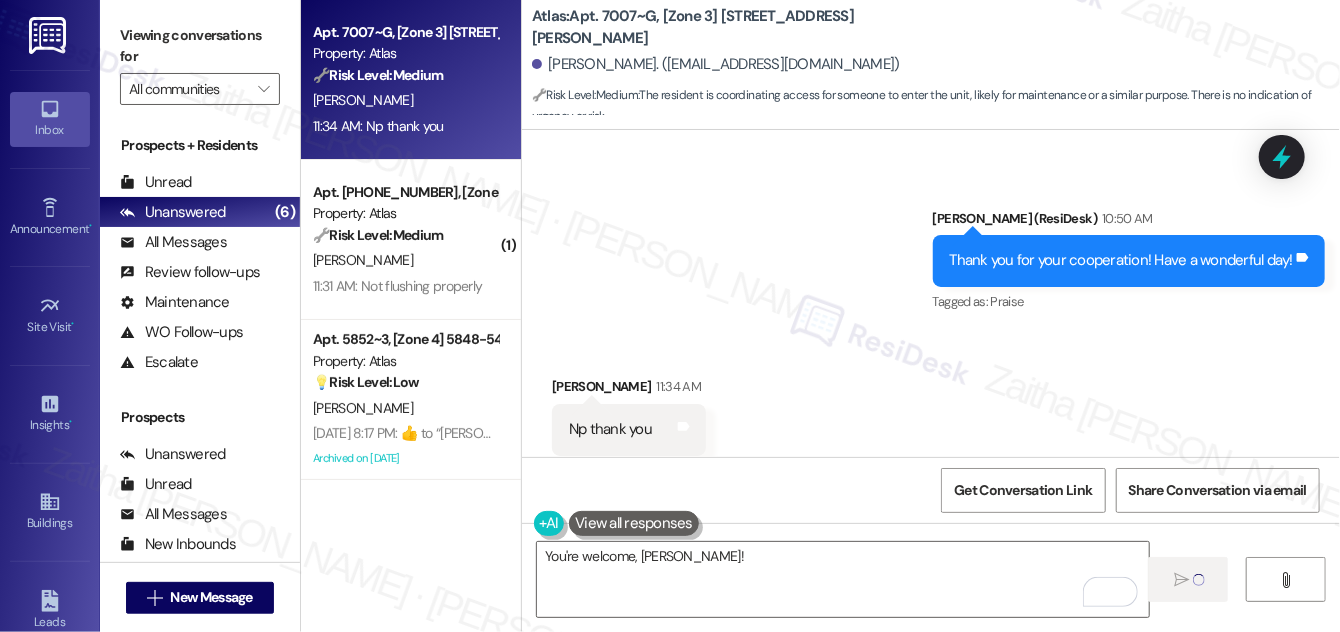 type 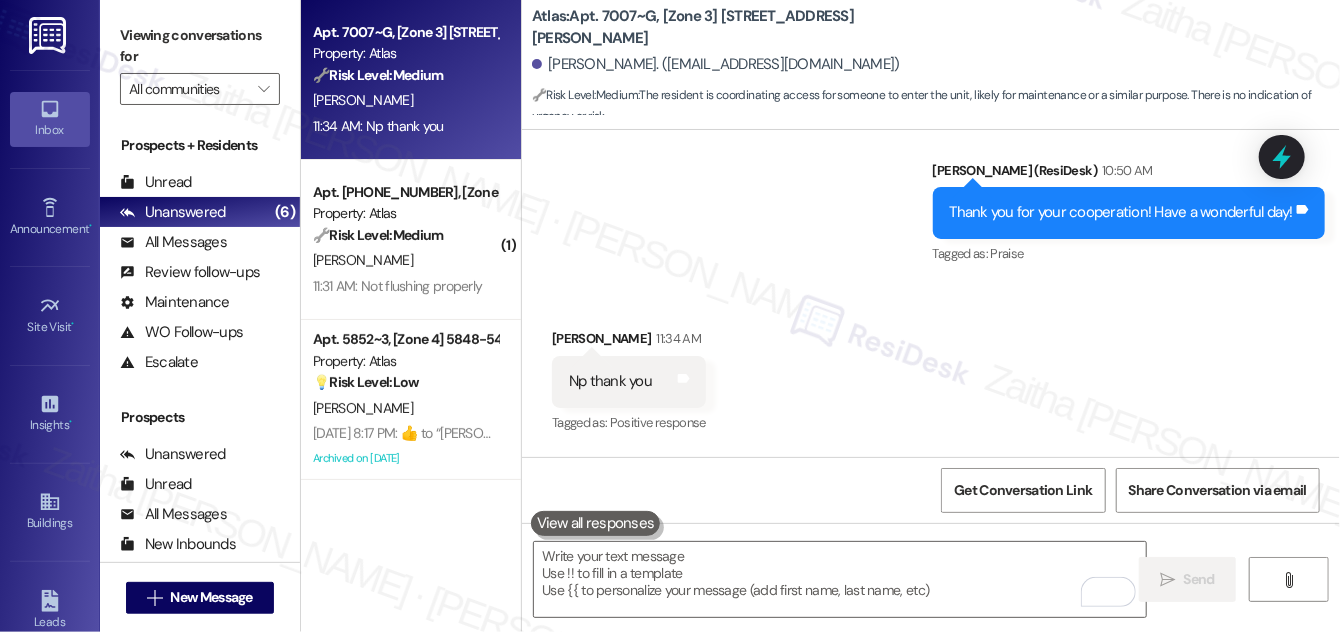 scroll, scrollTop: 3331, scrollLeft: 0, axis: vertical 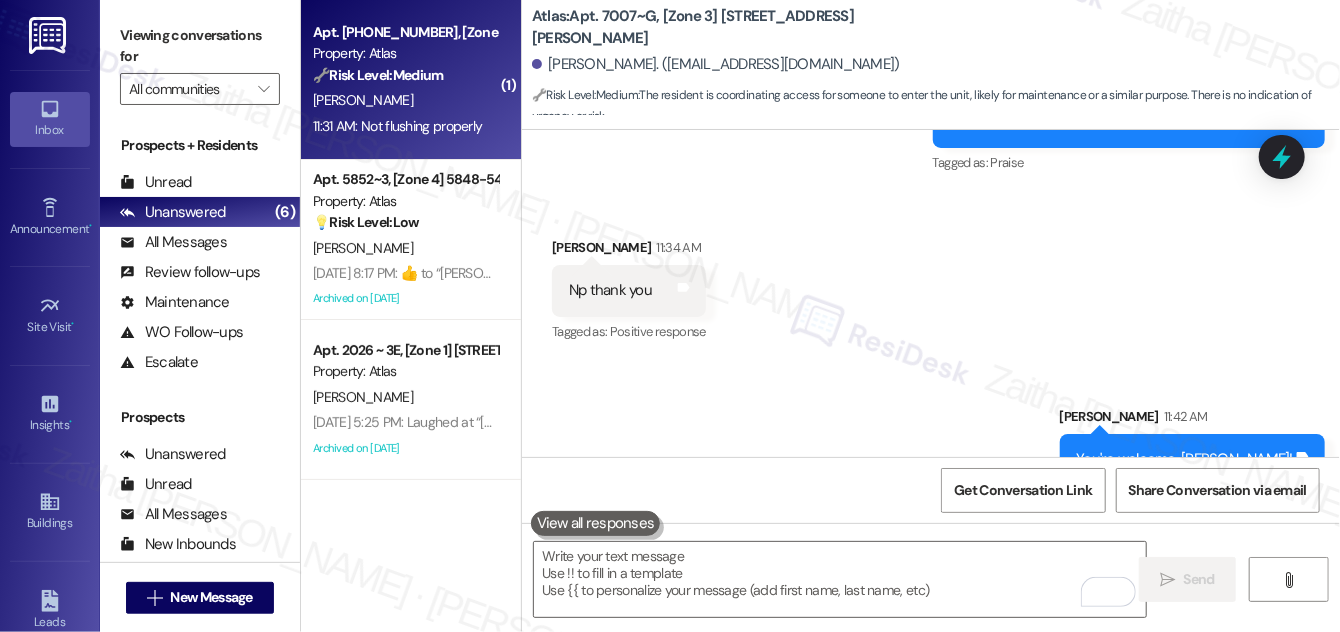 click on "[PERSON_NAME]" at bounding box center (405, 100) 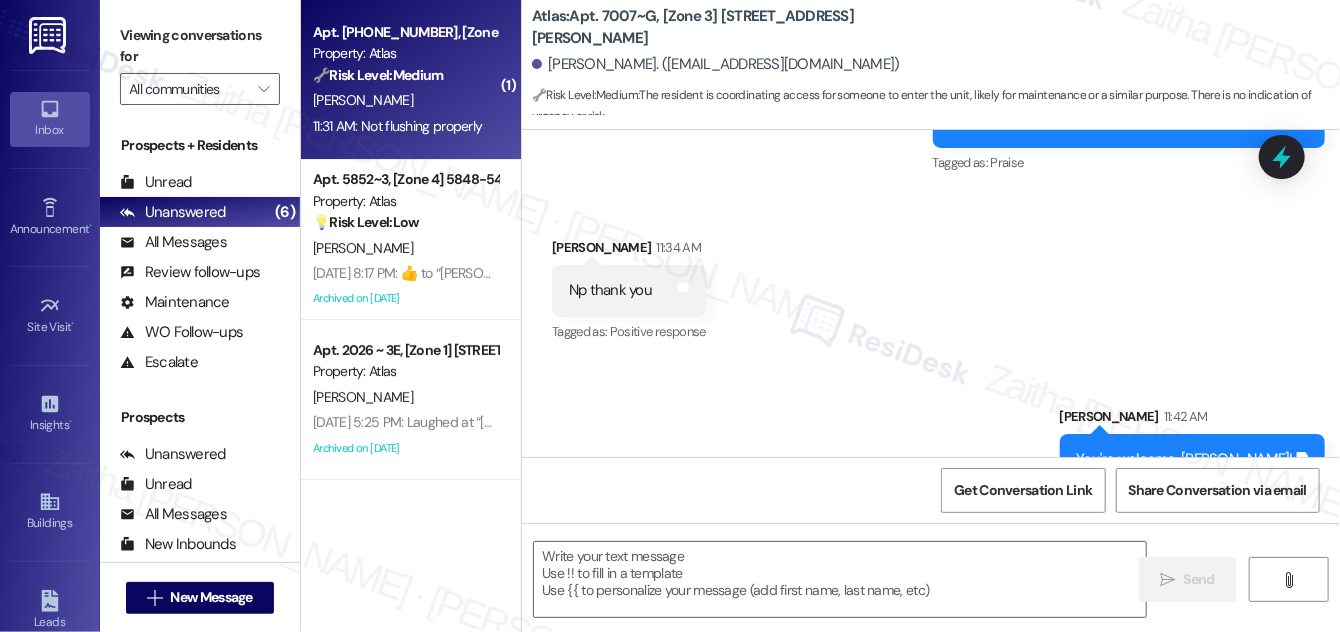 type on "Fetching suggested responses. Please feel free to read through the conversation in the meantime." 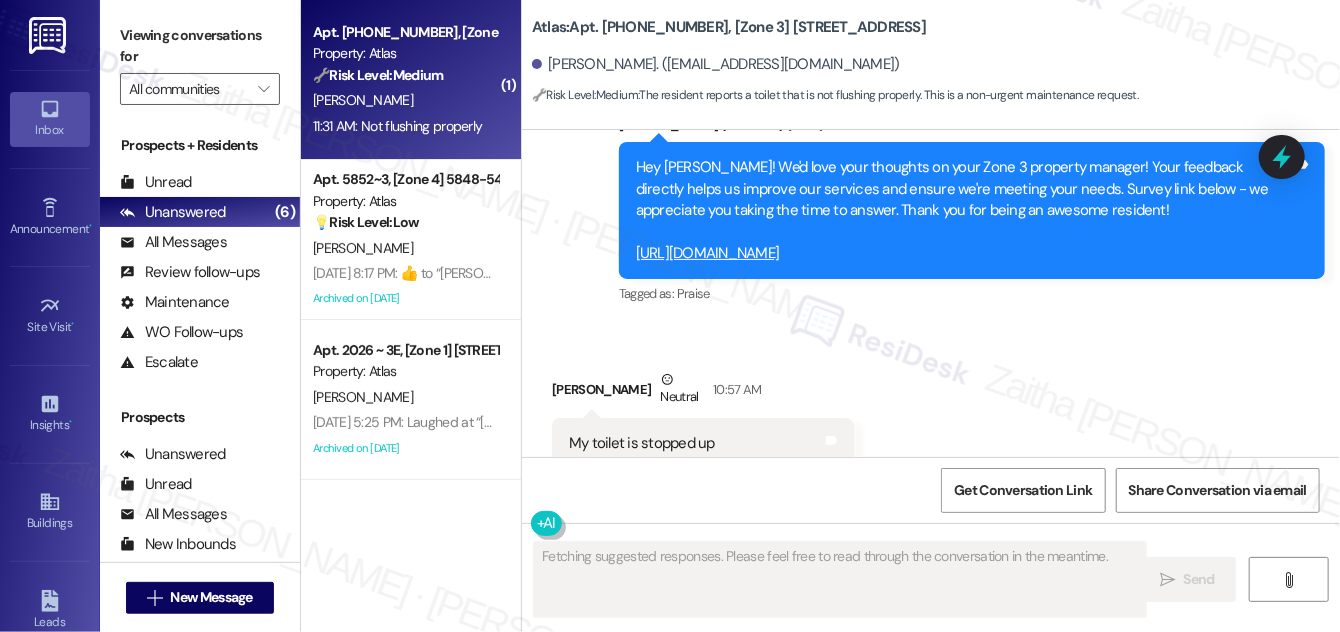 scroll, scrollTop: 6966, scrollLeft: 0, axis: vertical 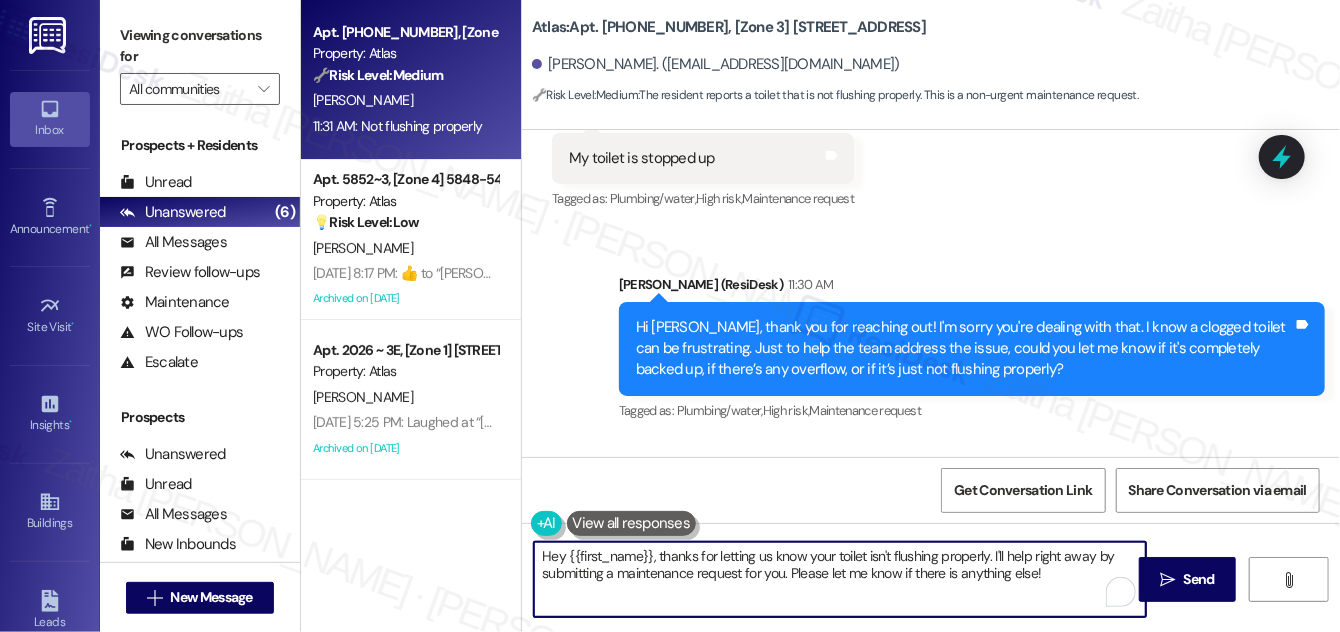 drag, startPoint x: 658, startPoint y: 553, endPoint x: 541, endPoint y: 560, distance: 117.20921 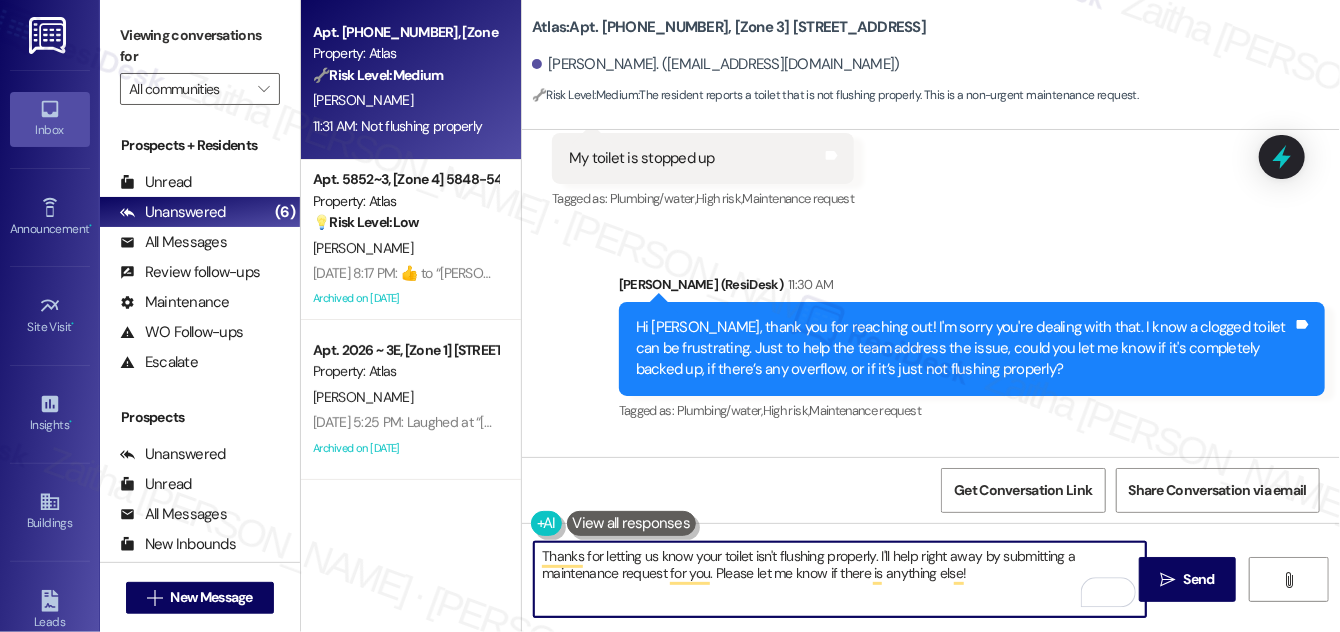 click on "Thanks for letting us know your toilet isn't flushing properly. I'll help right away by submitting a maintenance request for you. Please let me know if there is anything else!" at bounding box center [840, 579] 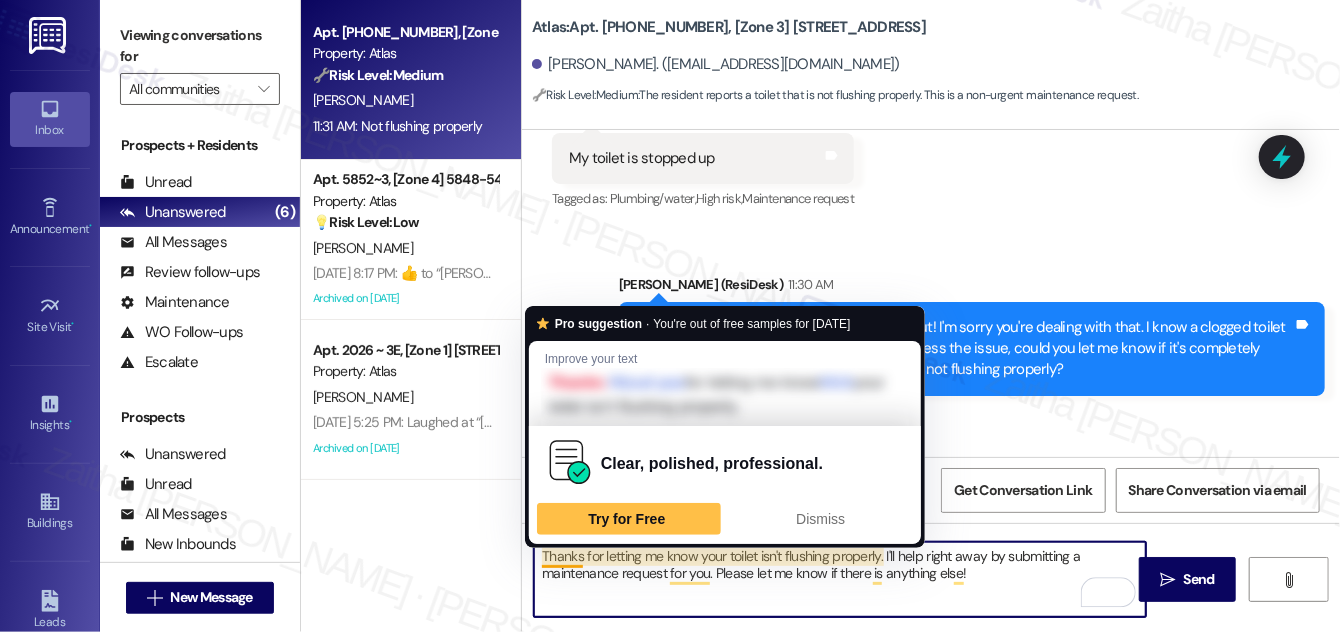 click on "Thanks for letting me know your toilet isn't flushing properly. I'll help right away by submitting a maintenance request for you. Please let me know if there is anything else!" at bounding box center [840, 579] 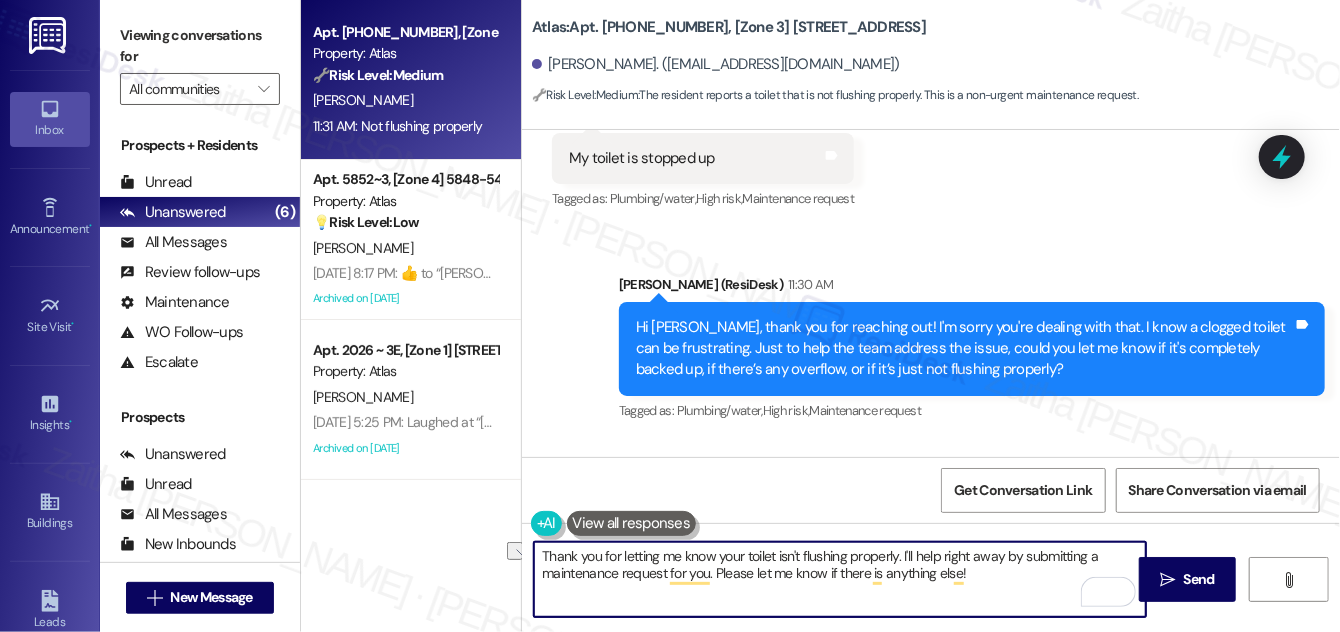drag, startPoint x: 947, startPoint y: 555, endPoint x: 1006, endPoint y: 554, distance: 59.008472 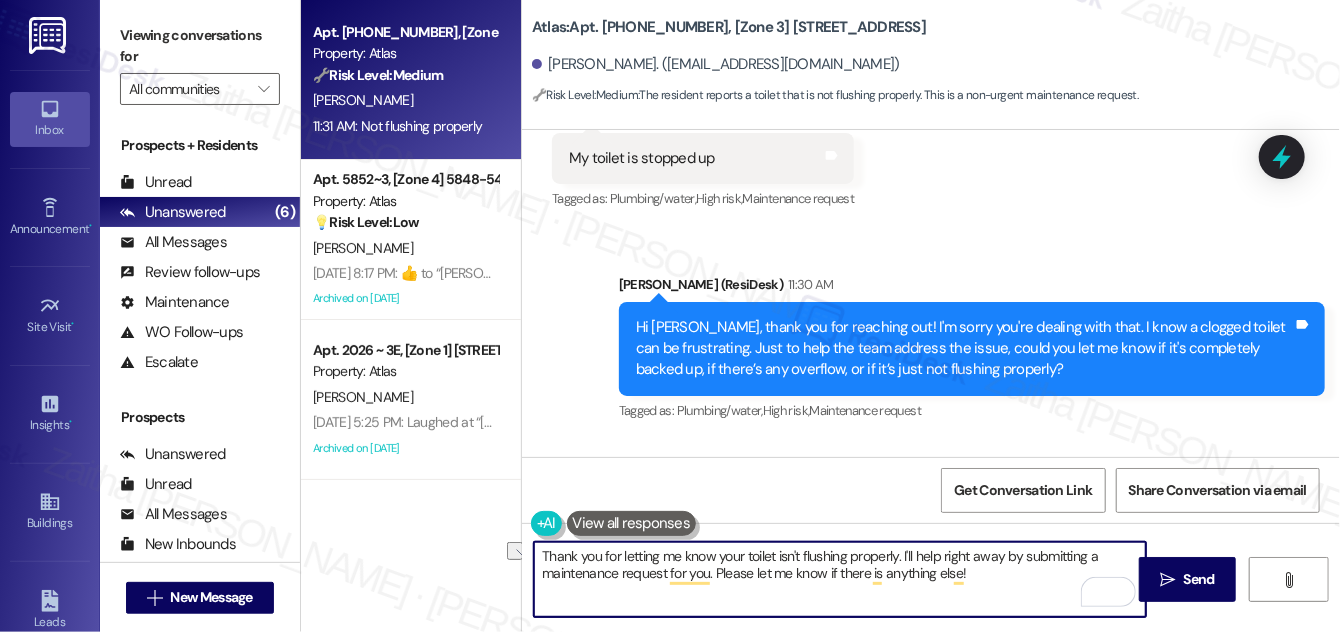 click on "Thank you for letting me know your toilet isn't flushing properly. I'll help right away by submitting a maintenance request for you. Please let me know if there is anything else!" at bounding box center [840, 579] 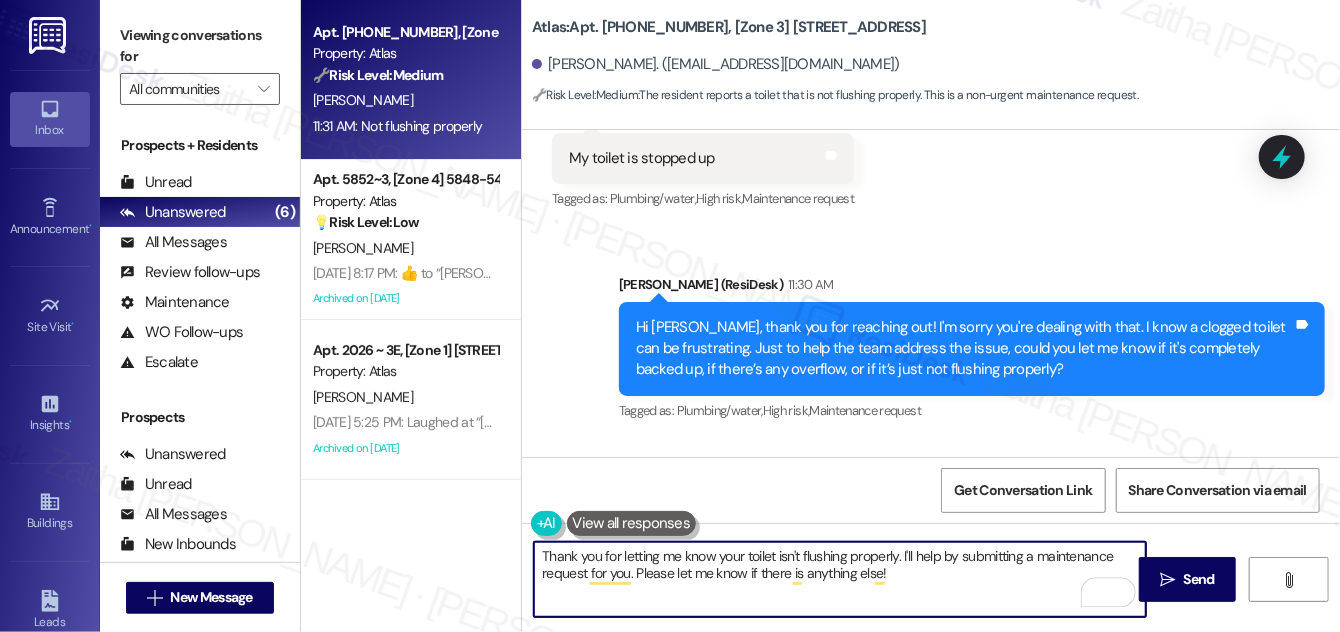 click on "Thank you for letting me know your toilet isn't flushing properly. I'll help by submitting a maintenance request for you. Please let me know if there is anything else!" at bounding box center [840, 579] 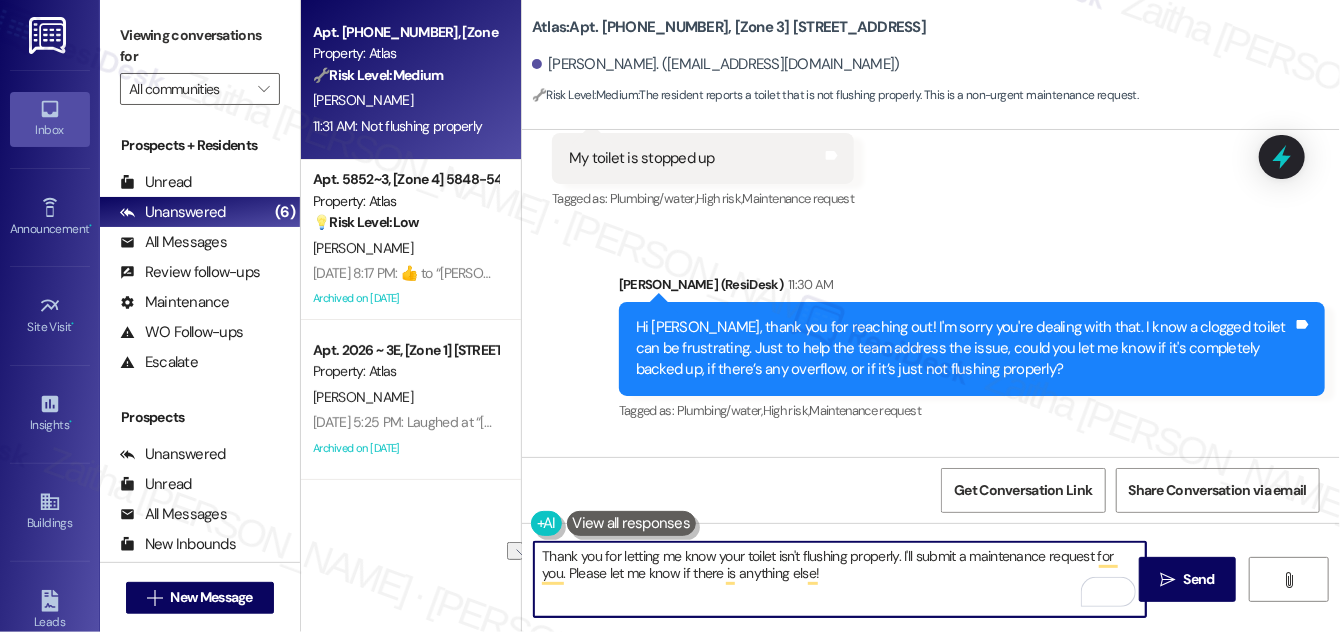drag, startPoint x: 566, startPoint y: 570, endPoint x: 843, endPoint y: 591, distance: 277.7949 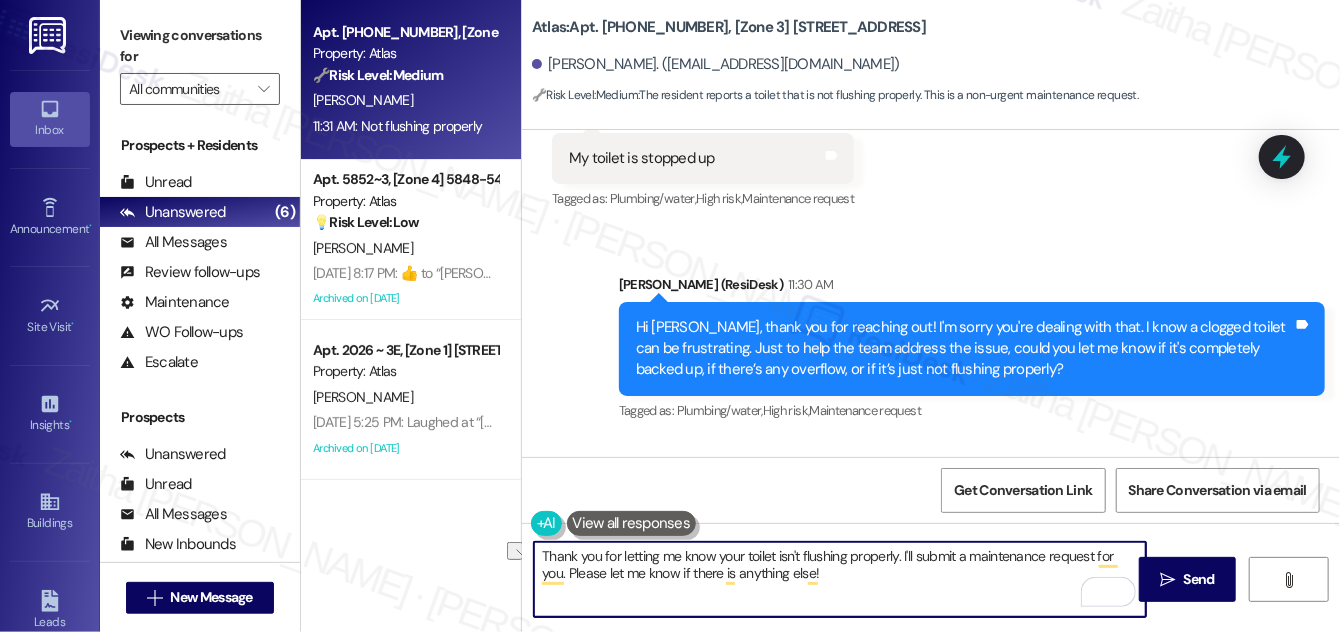click on "Thank you for letting me know your toilet isn't flushing properly. I'll submit a maintenance request for you. Please let me know if there is anything else!" at bounding box center (840, 579) 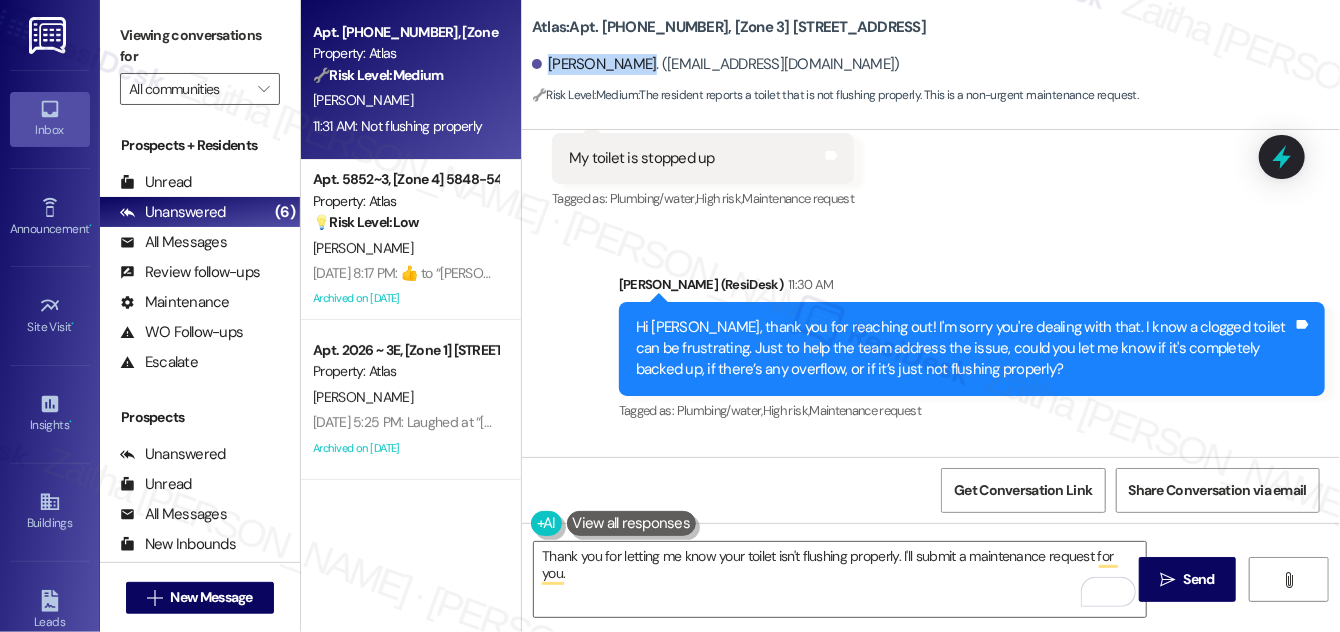 drag, startPoint x: 549, startPoint y: 60, endPoint x: 634, endPoint y: 57, distance: 85.052925 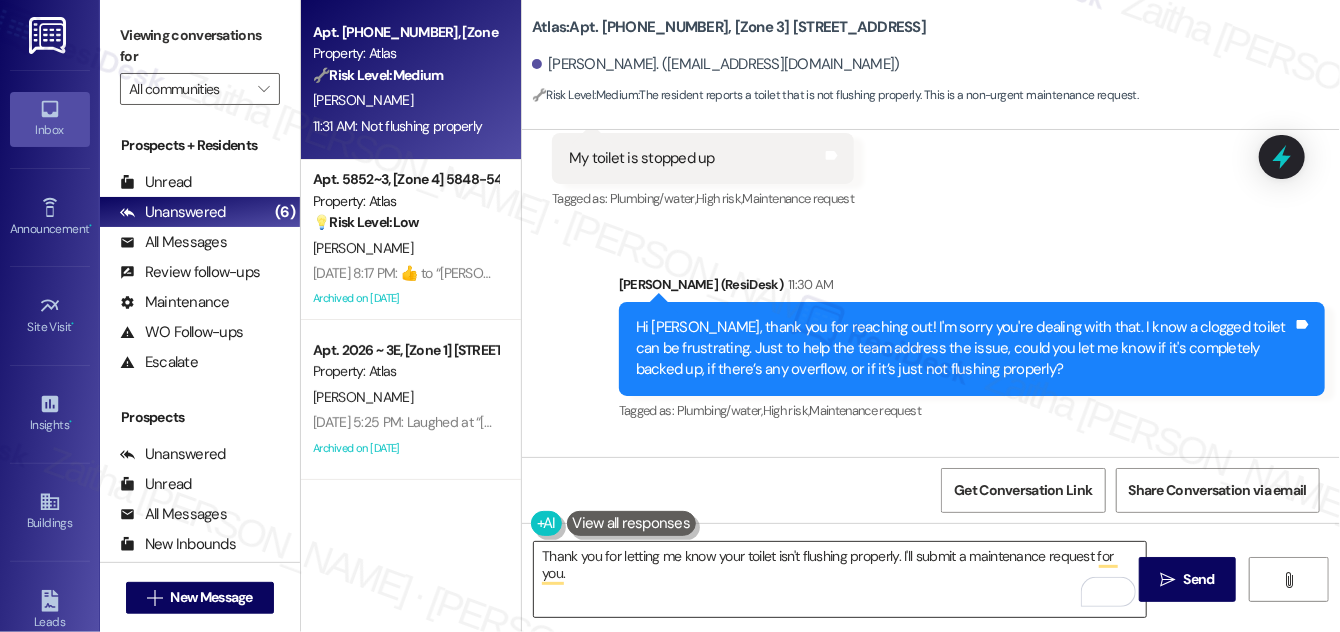 click on "Thank you for letting me know your toilet isn't flushing properly. I'll submit a maintenance request for you." at bounding box center [840, 579] 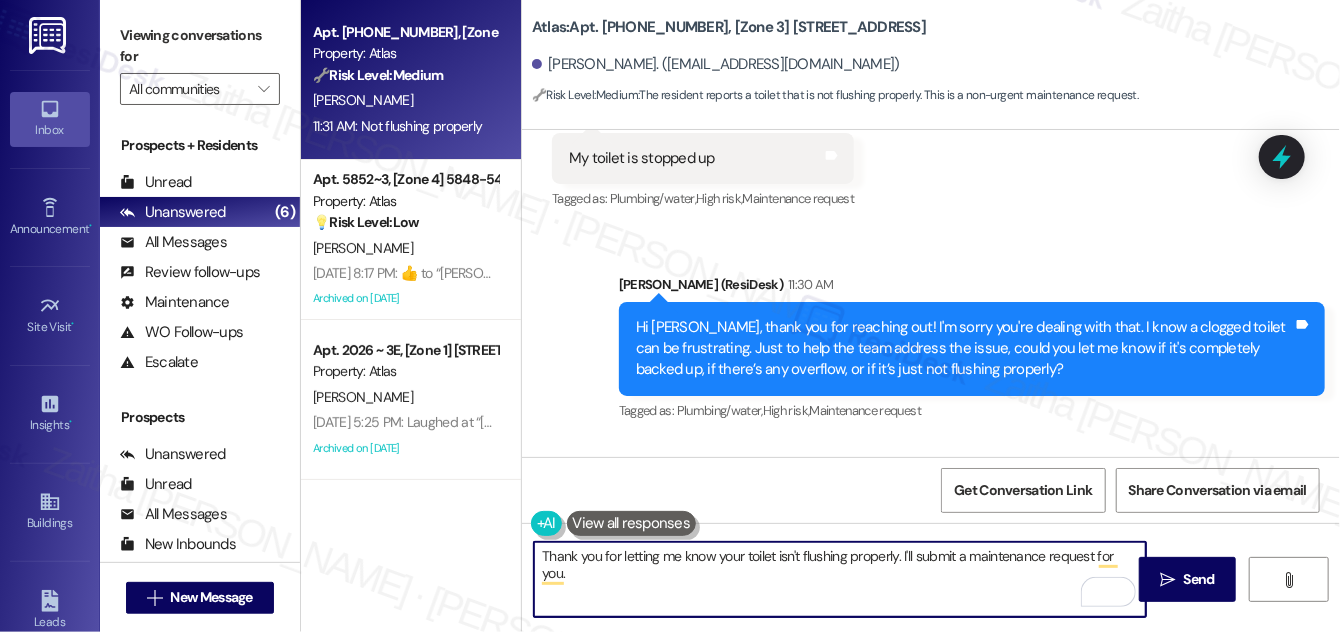 click on "Thank you for letting me know your toilet isn't flushing properly. I'll submit a maintenance request for you." at bounding box center (840, 579) 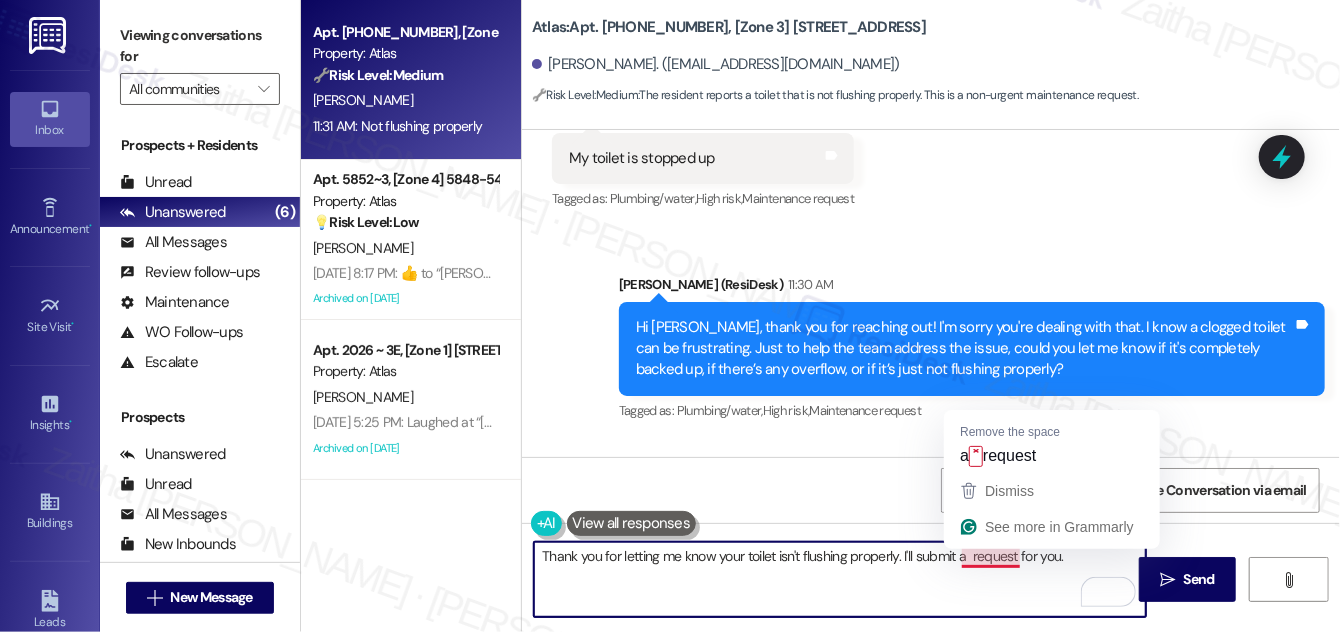 click on "Thank you for letting me know your toilet isn't flushing properly. I'll submit a  request for you." at bounding box center [840, 579] 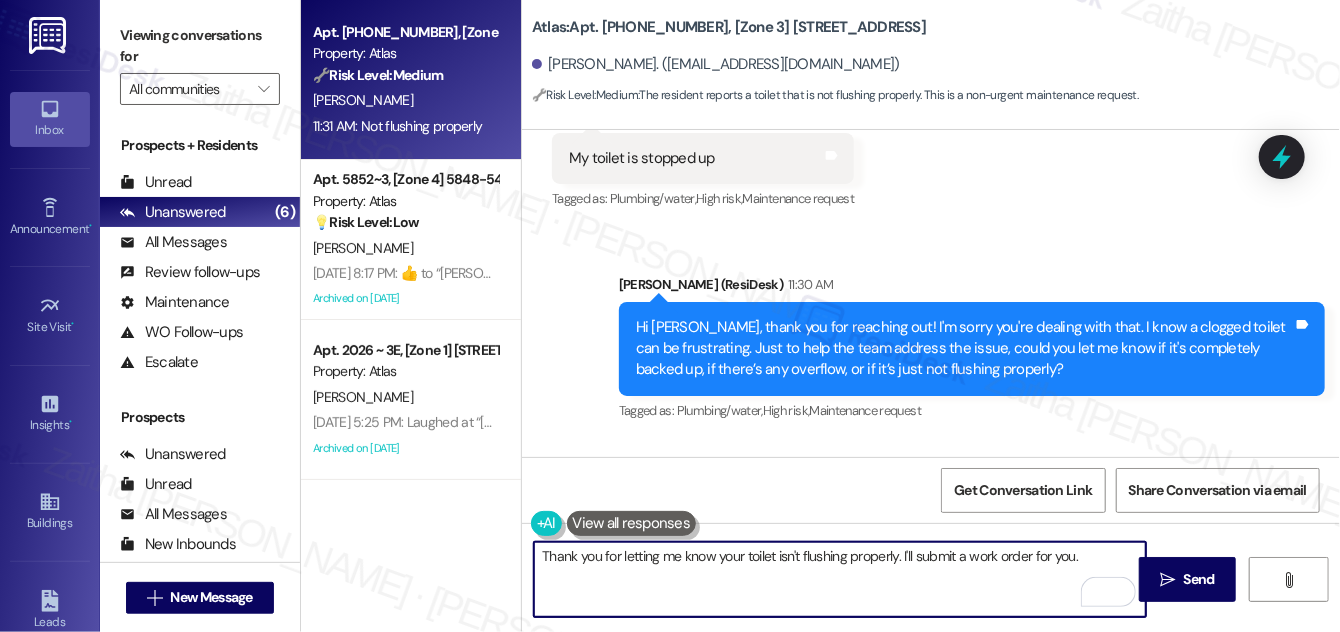 click on "Thank you for letting me know your toilet isn't flushing properly. I'll submit a work order for you." at bounding box center (840, 579) 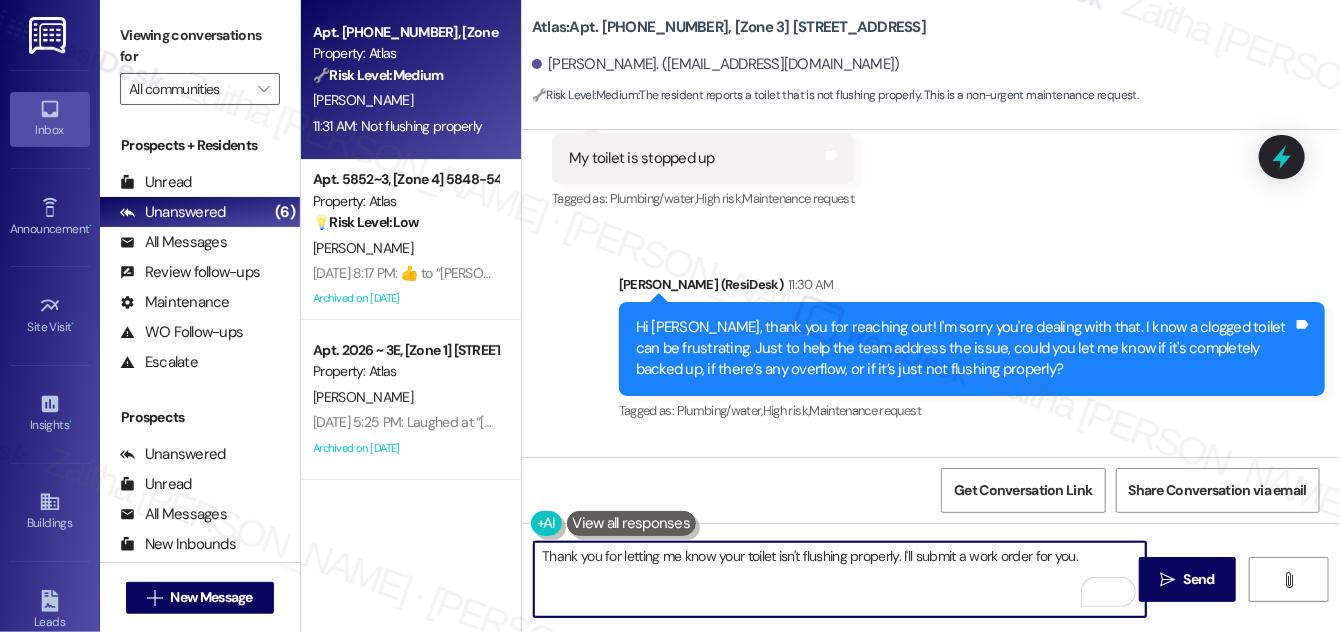 paste on "Do we have your permission to enter during your absence? Do you have pets that we should be aware of?" 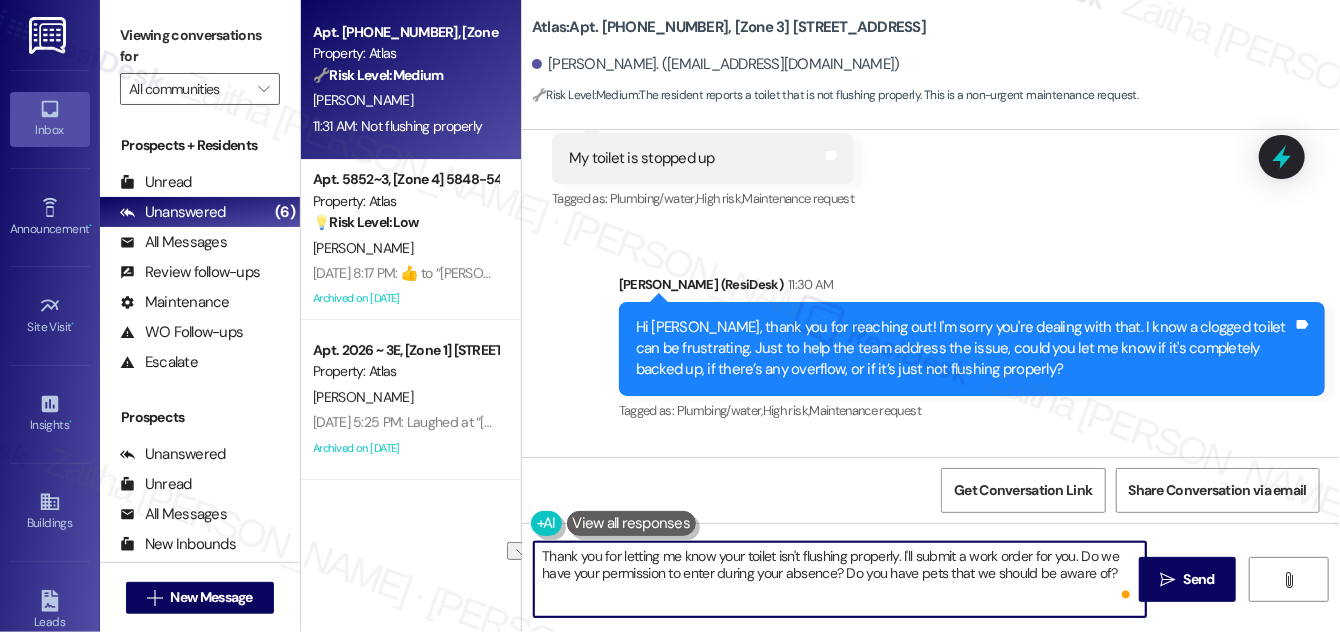 drag, startPoint x: 901, startPoint y: 556, endPoint x: 713, endPoint y: 551, distance: 188.06648 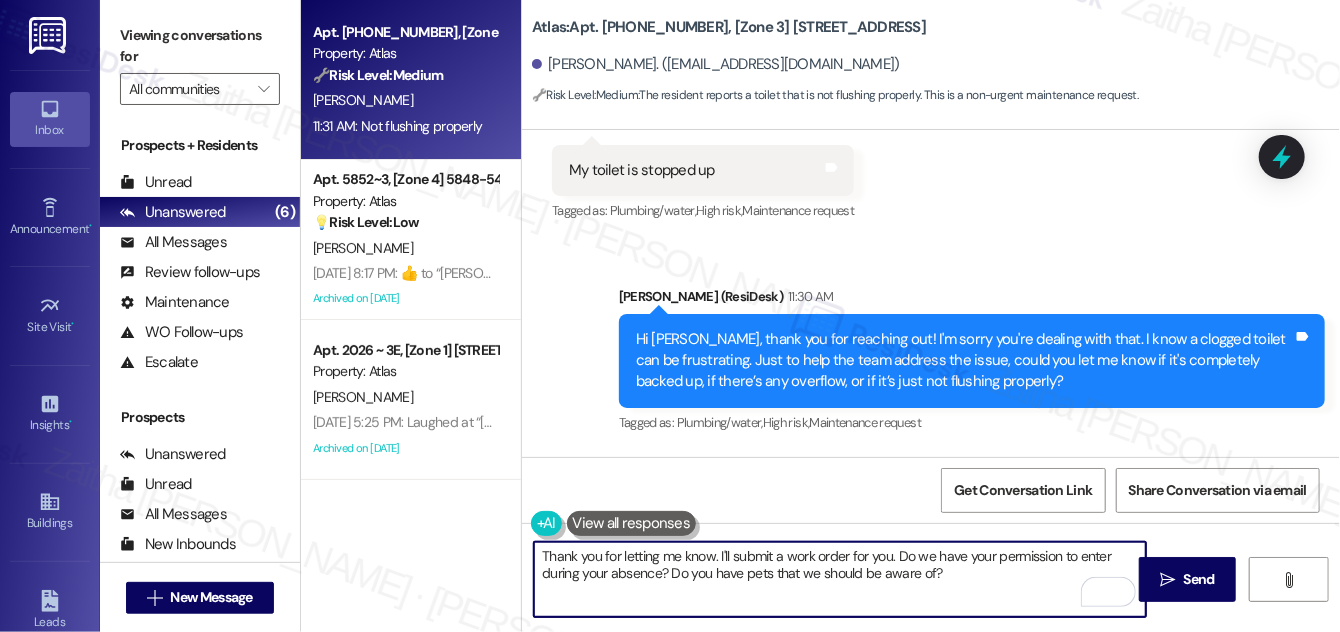 scroll, scrollTop: 6966, scrollLeft: 0, axis: vertical 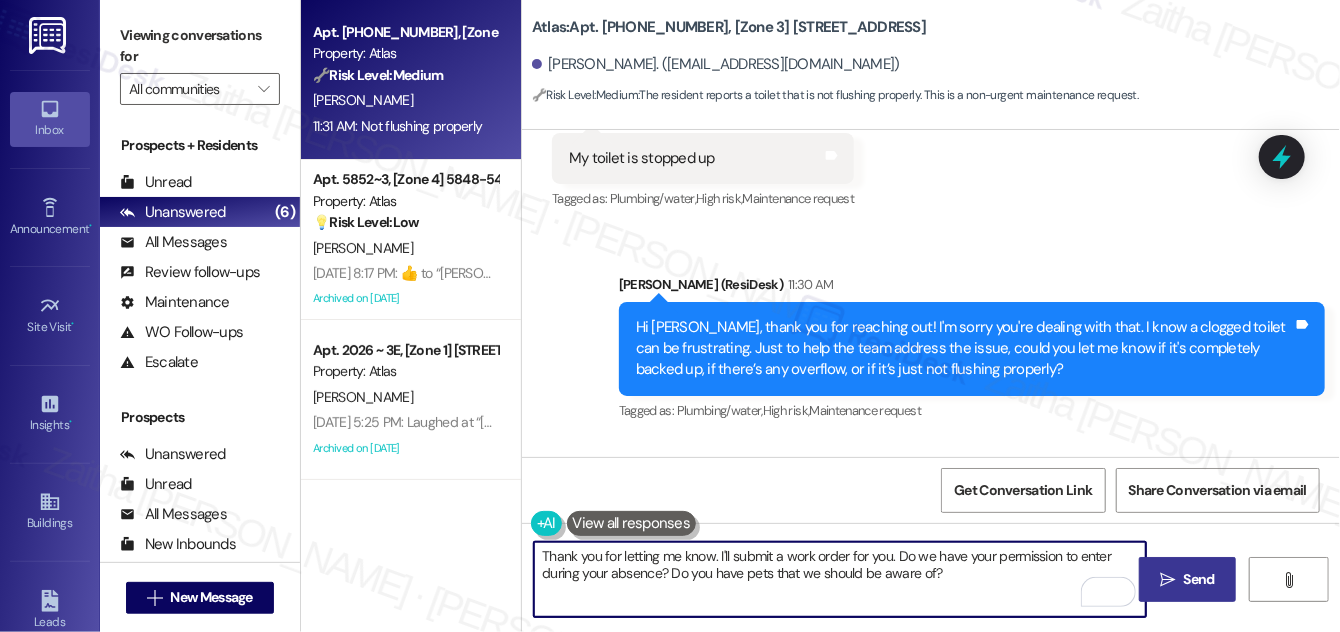 type on "Thank you for letting me know. I'll submit a work order for you. Do we have your permission to enter during your absence? Do you have pets that we should be aware of?" 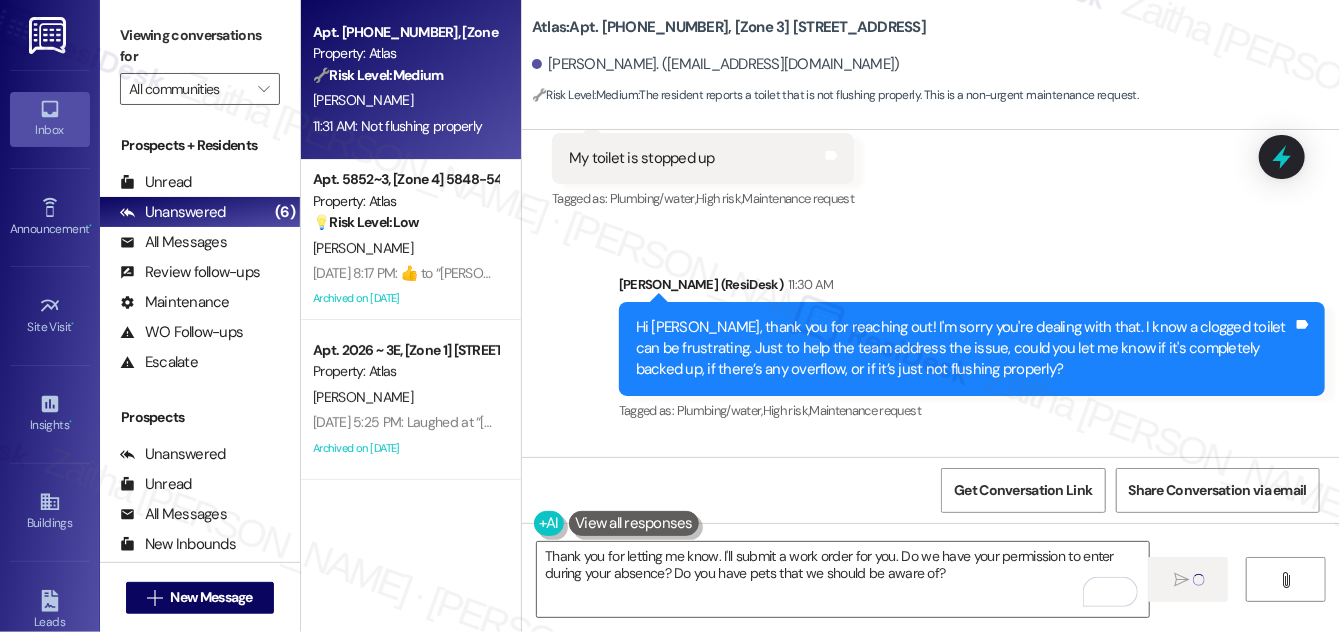 type 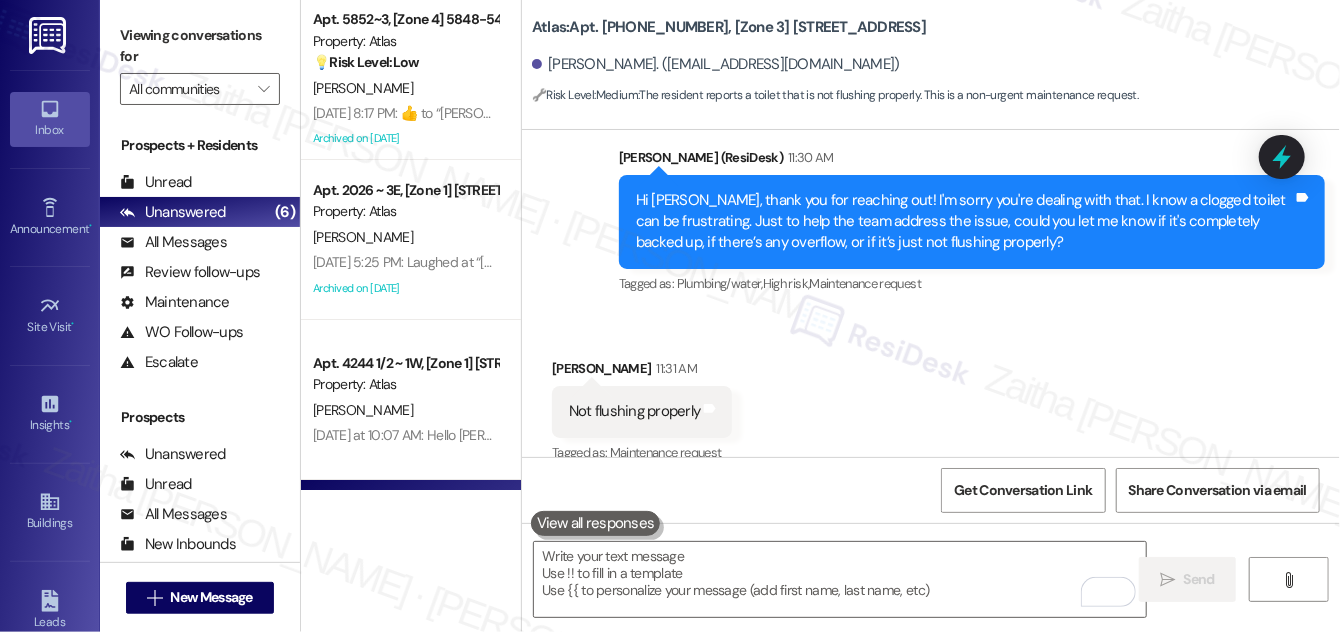 scroll, scrollTop: 7128, scrollLeft: 0, axis: vertical 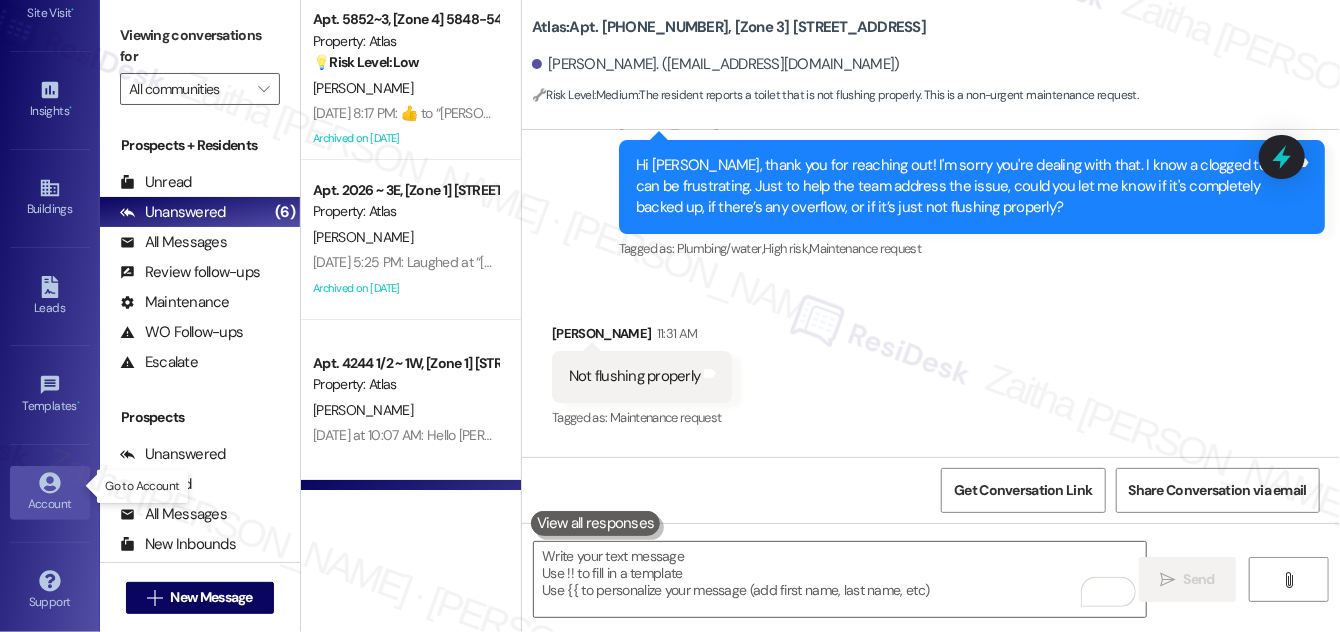 click on "Account" at bounding box center (50, 493) 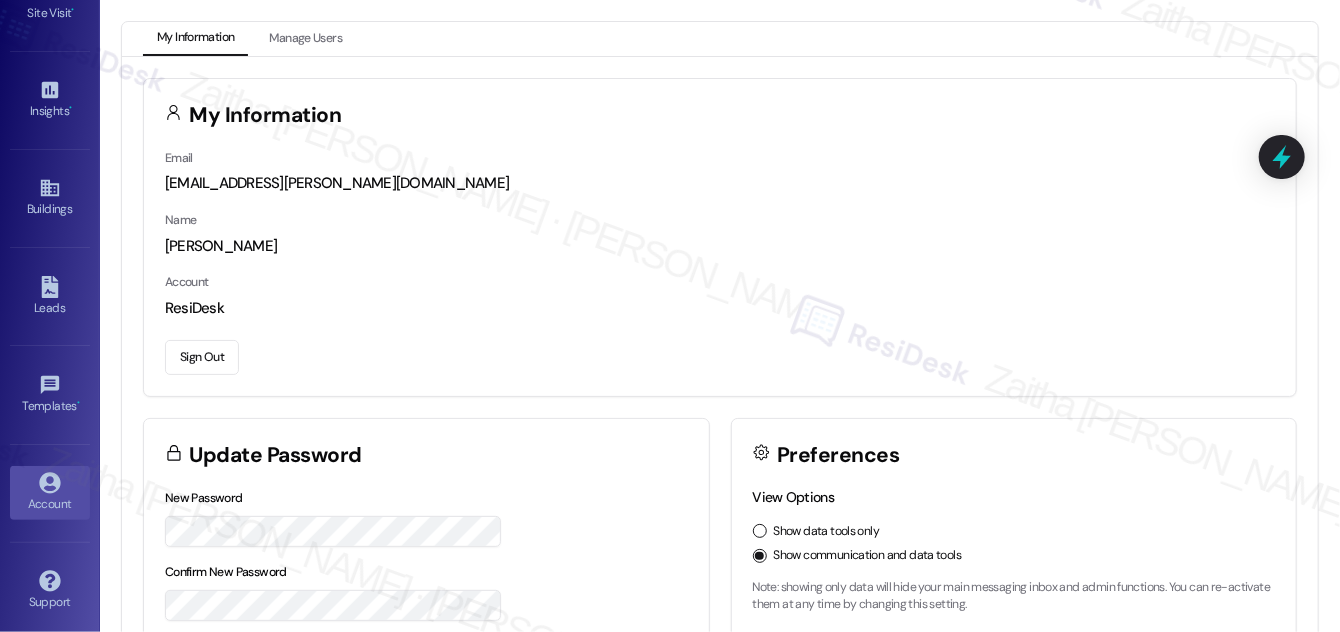 click on "Sign Out" at bounding box center [202, 357] 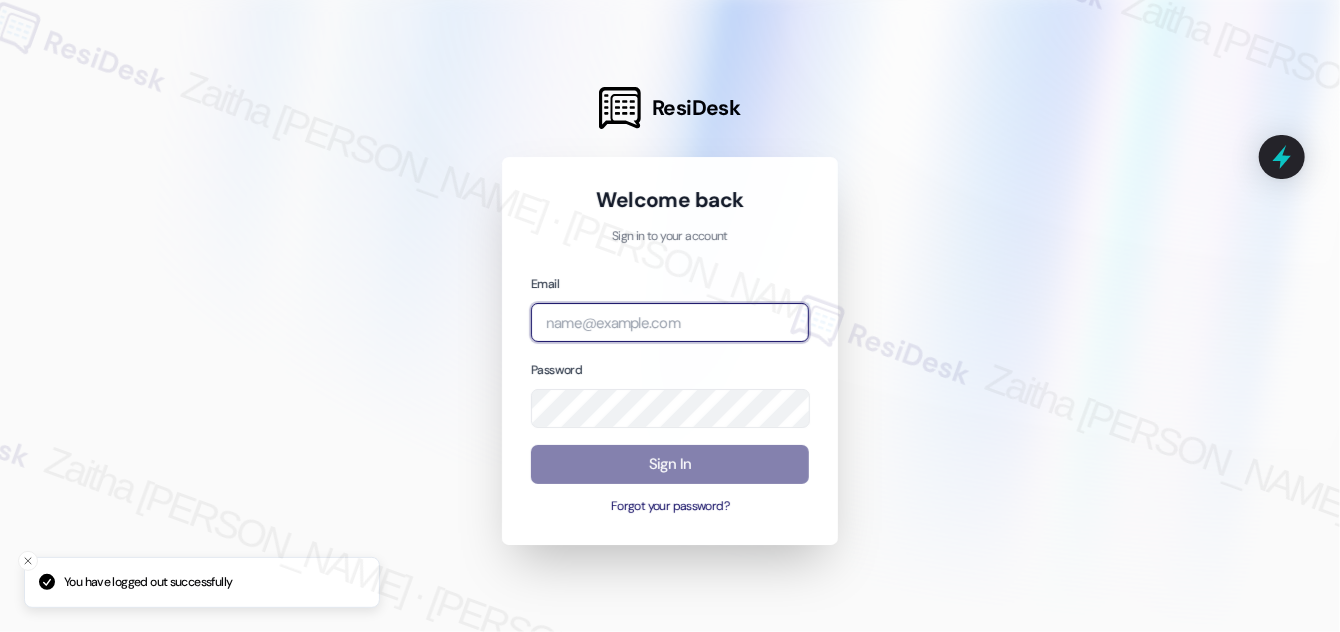 click at bounding box center [670, 322] 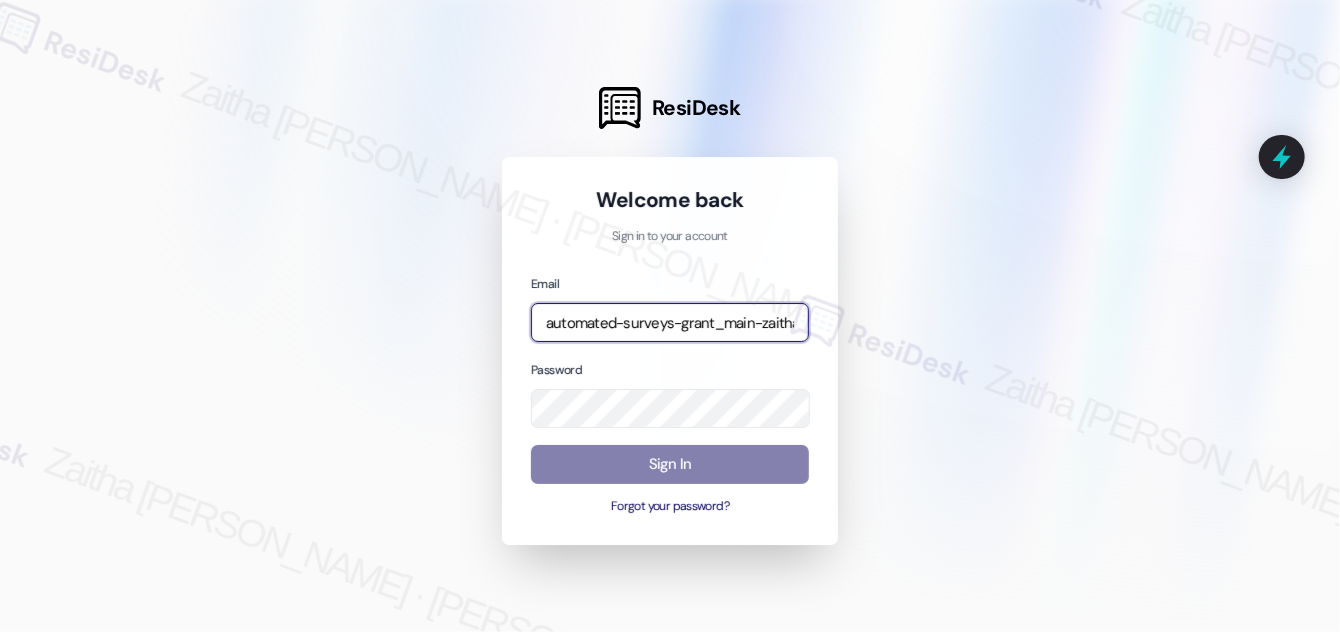 type on "automated-surveys-grant_main-zaitha.mae.garcia@grant_main.com" 